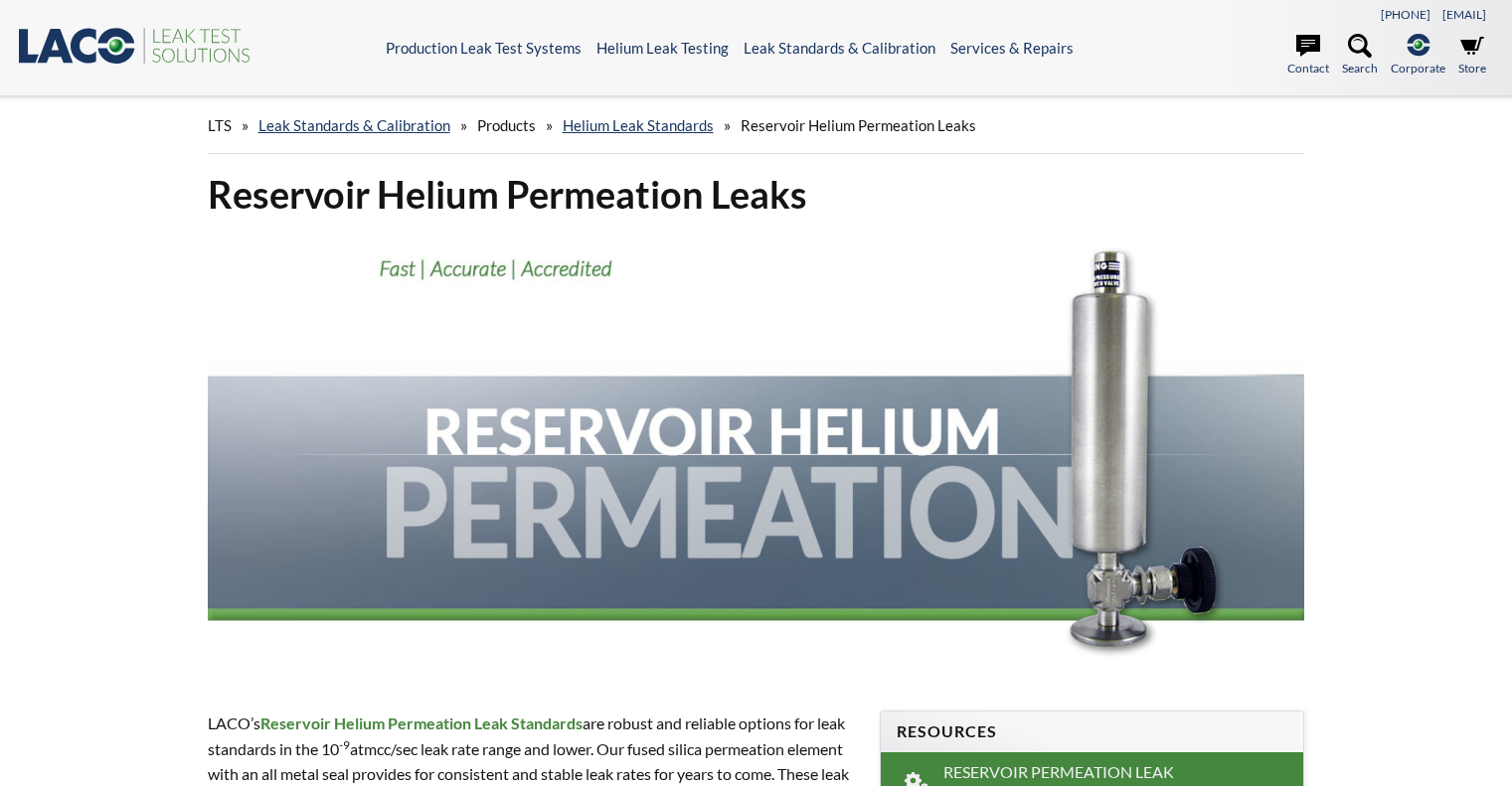 scroll, scrollTop: 0, scrollLeft: 0, axis: both 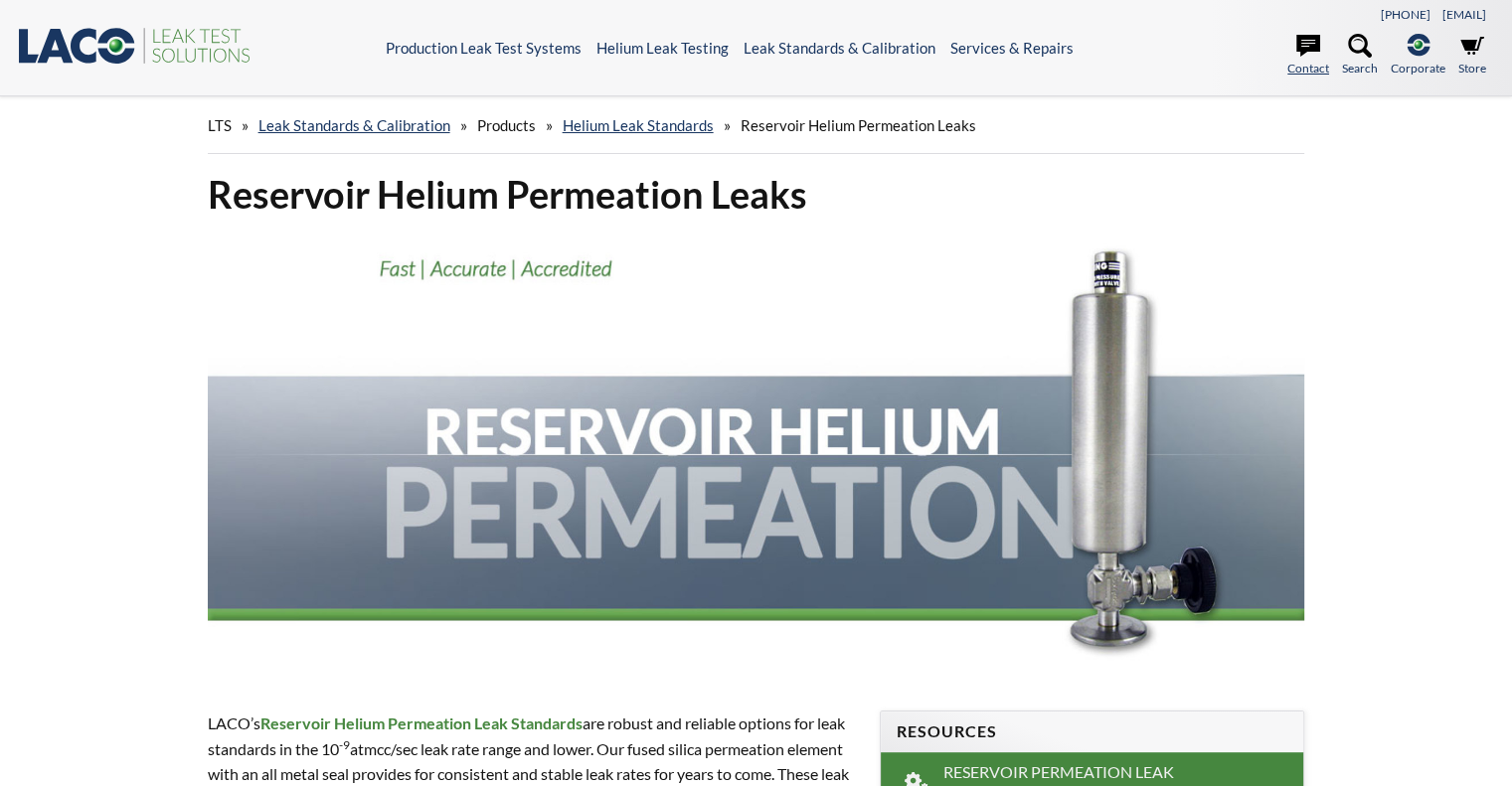 click 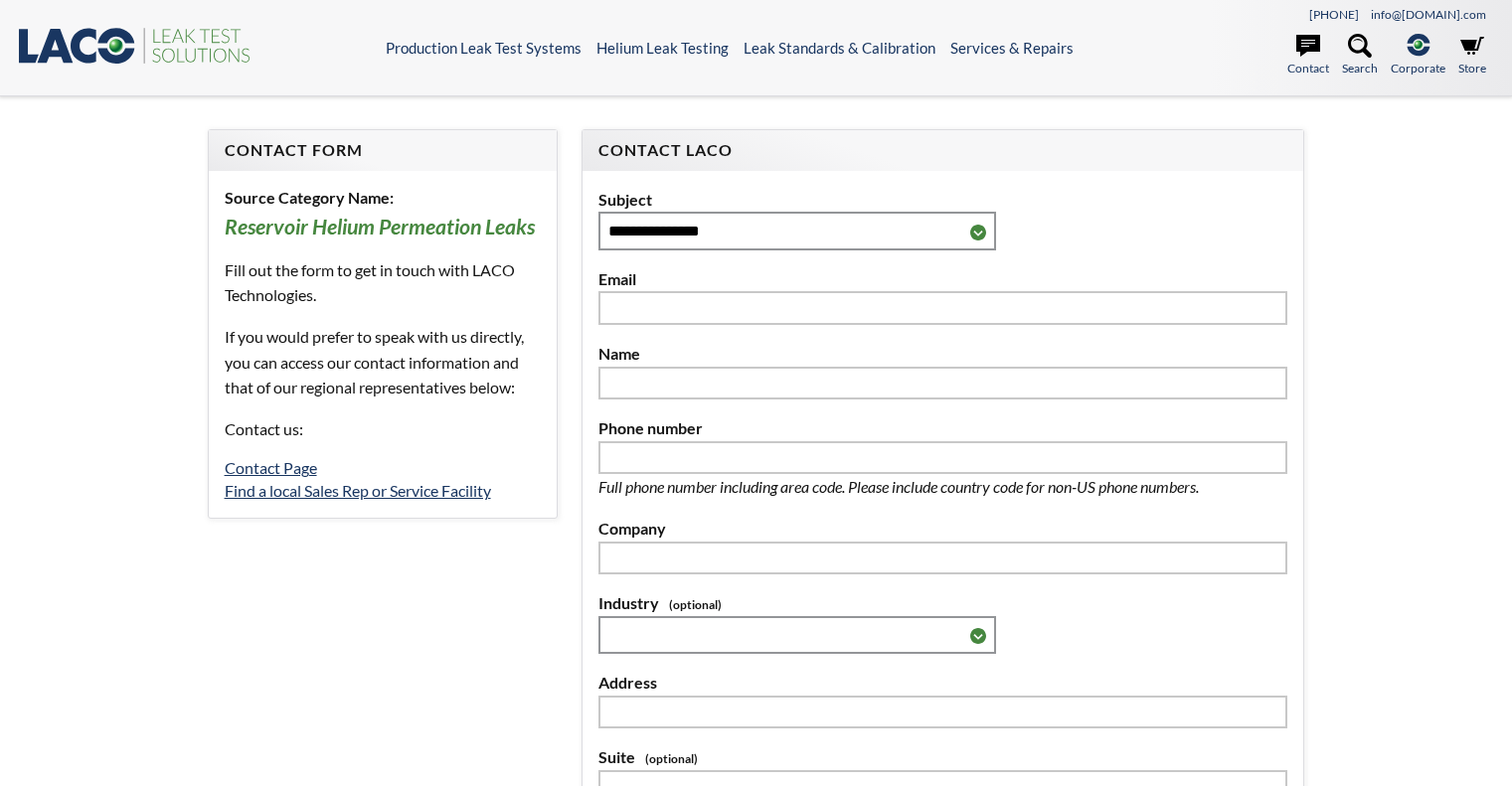 scroll, scrollTop: 0, scrollLeft: 0, axis: both 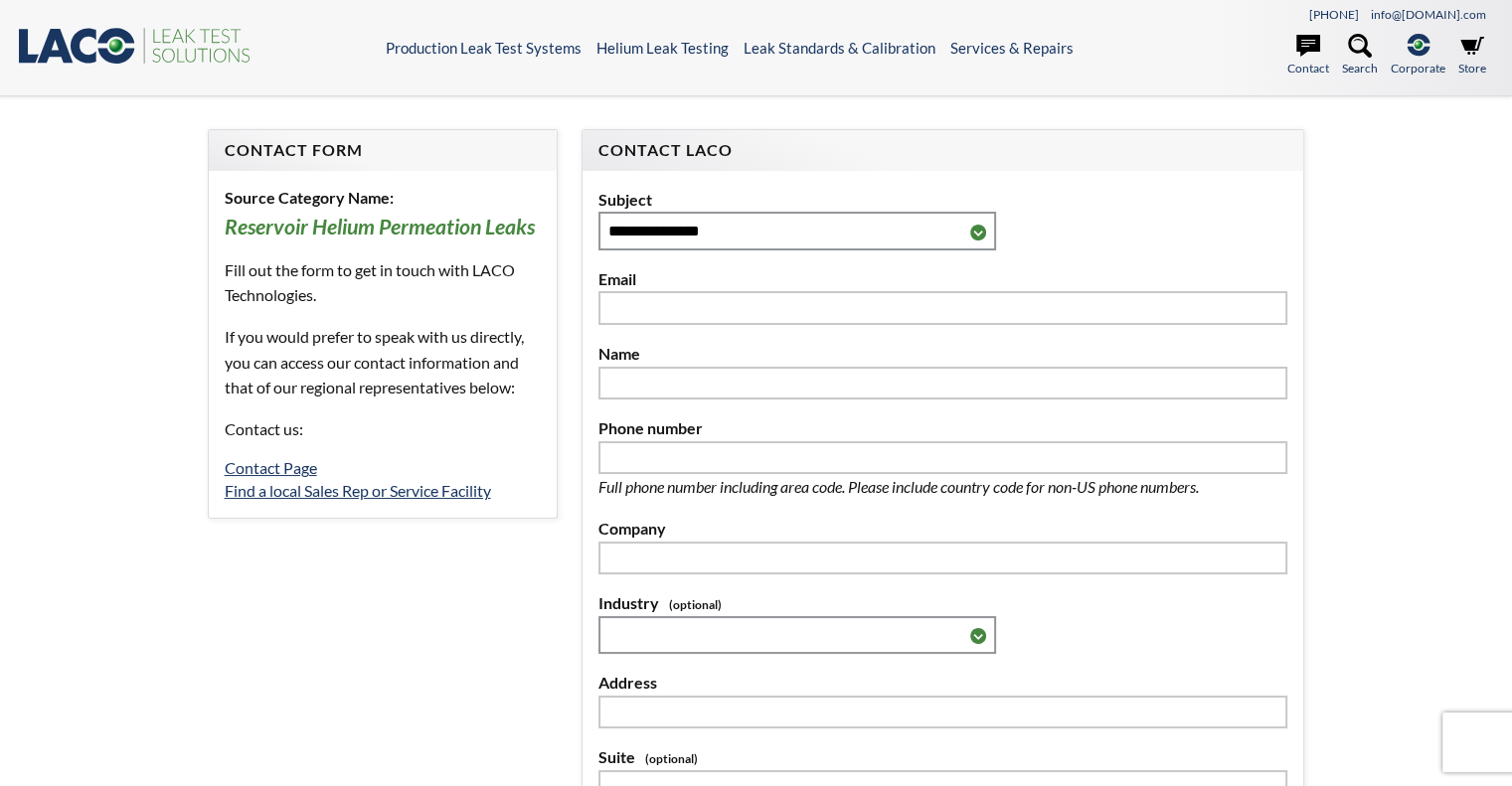 select 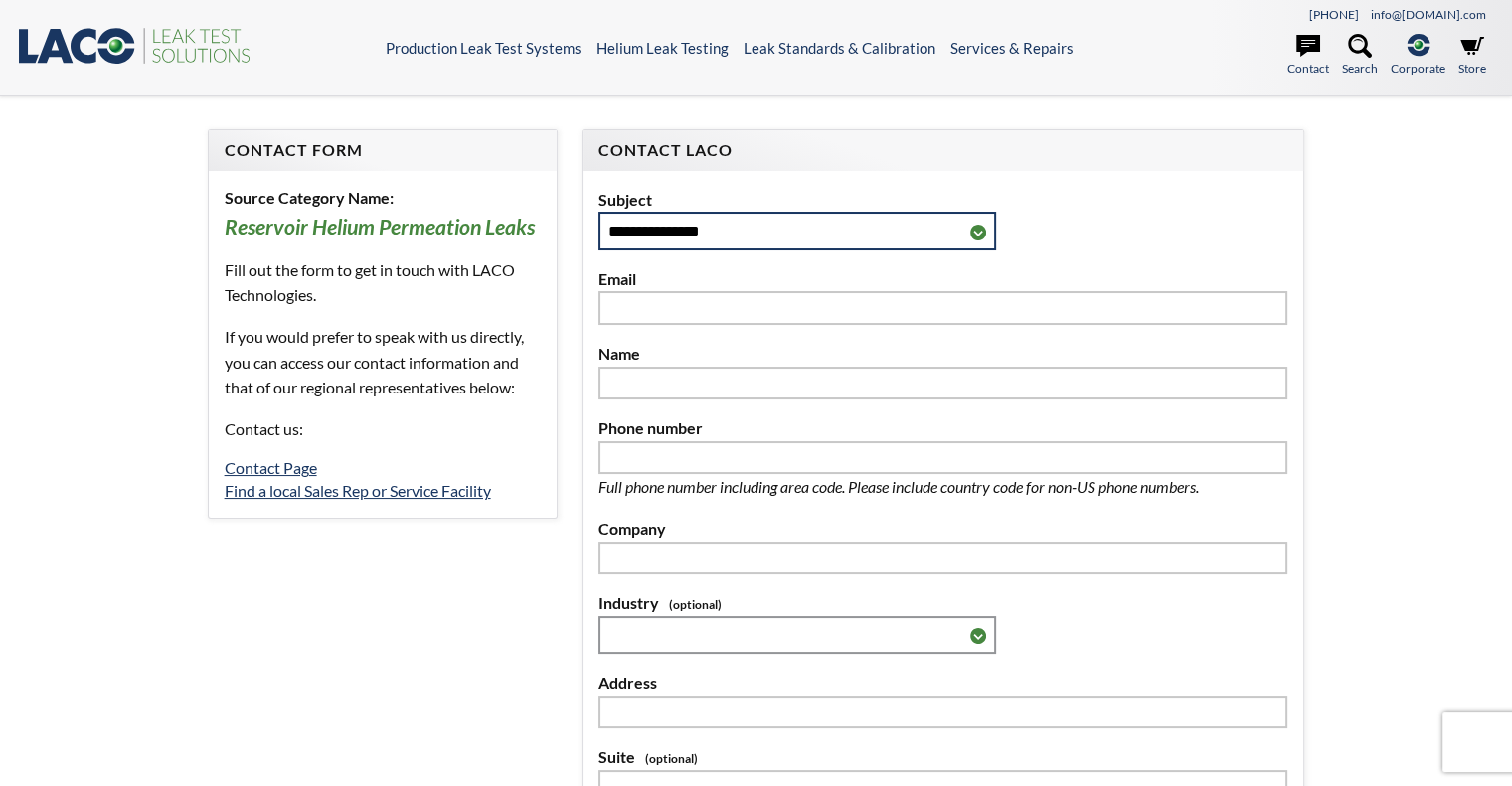 click on "**********" at bounding box center [797, 231] 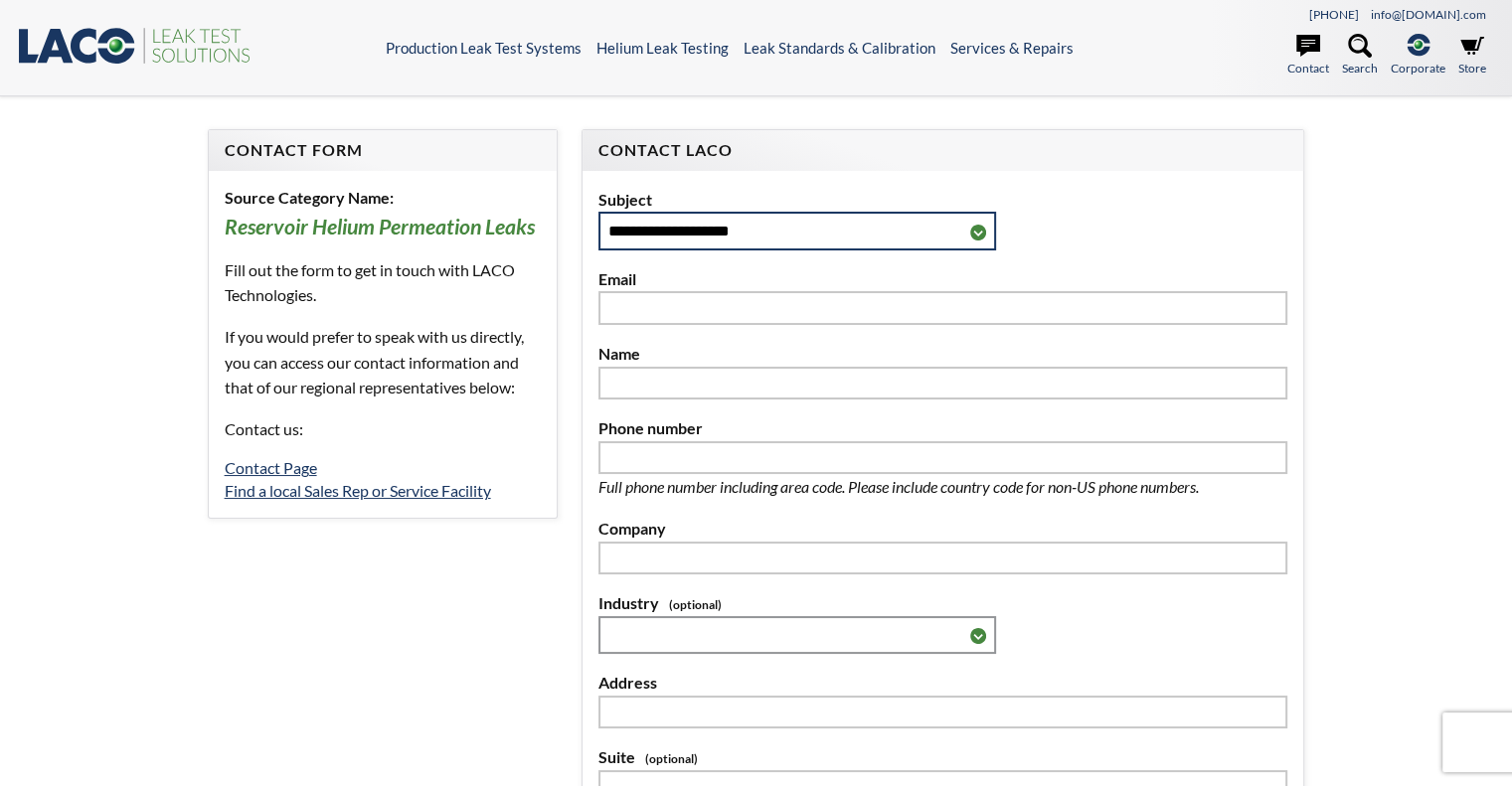 click on "**********" at bounding box center [797, 231] 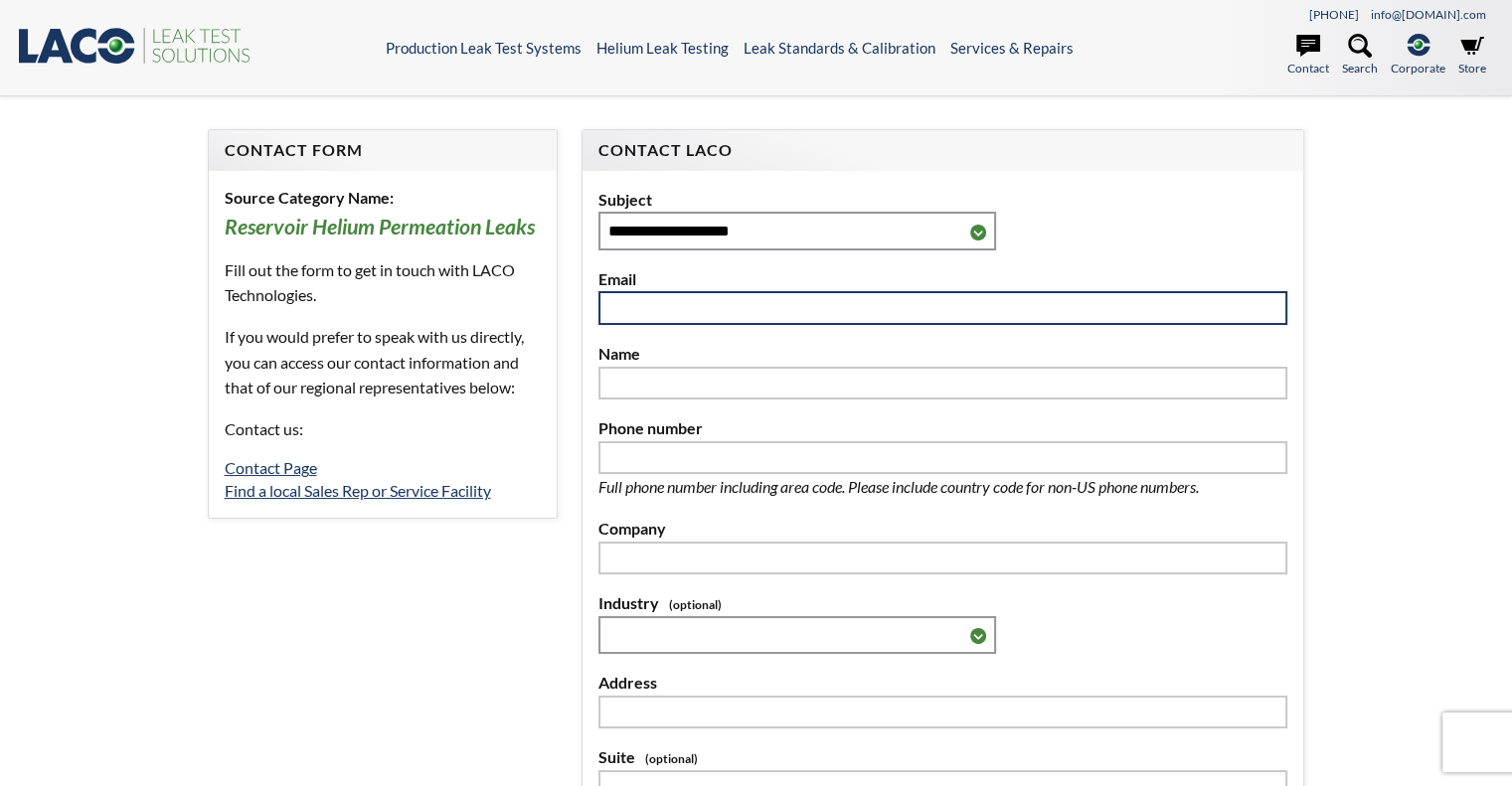 click at bounding box center [943, 308] 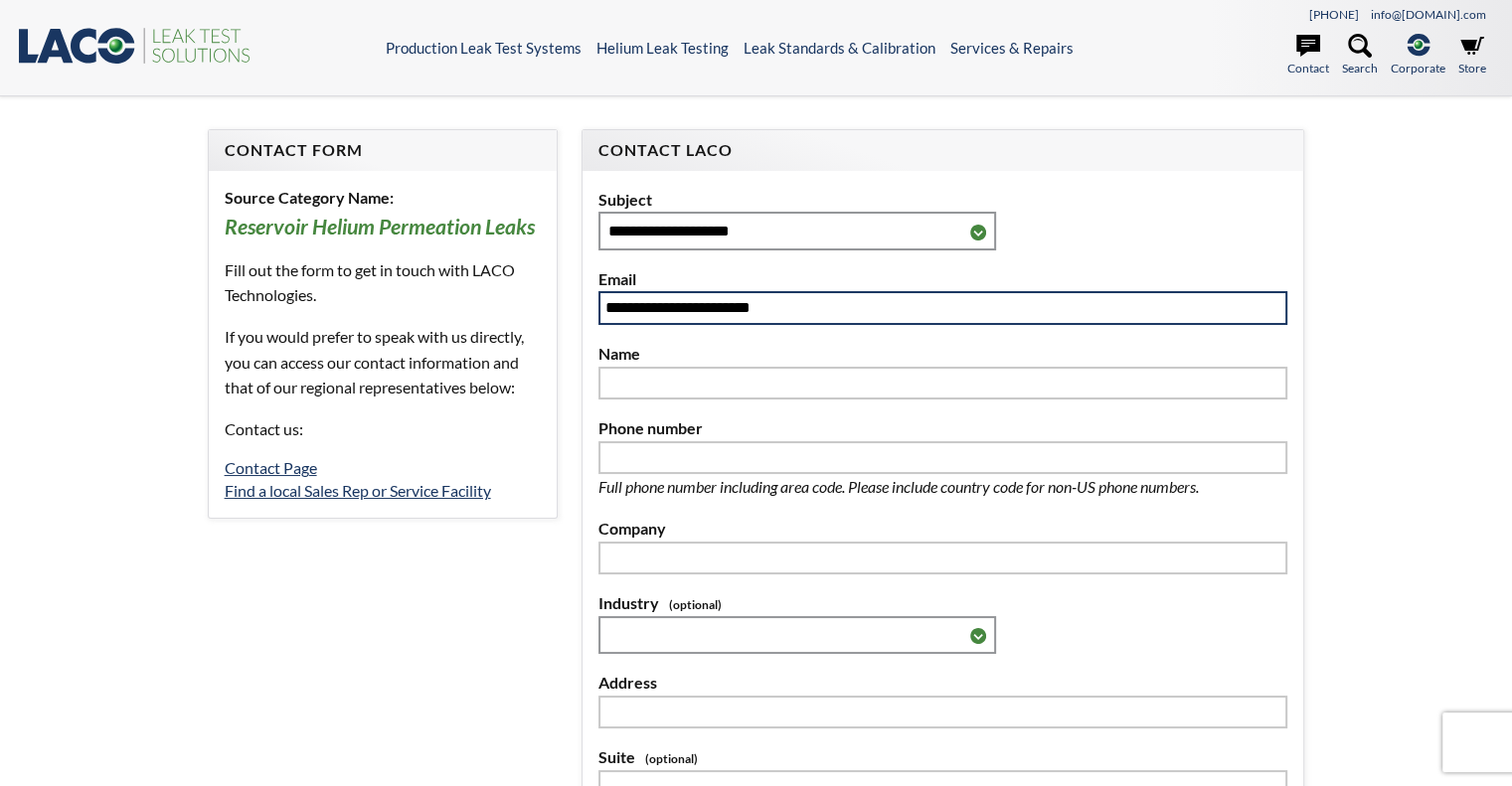 type on "**********" 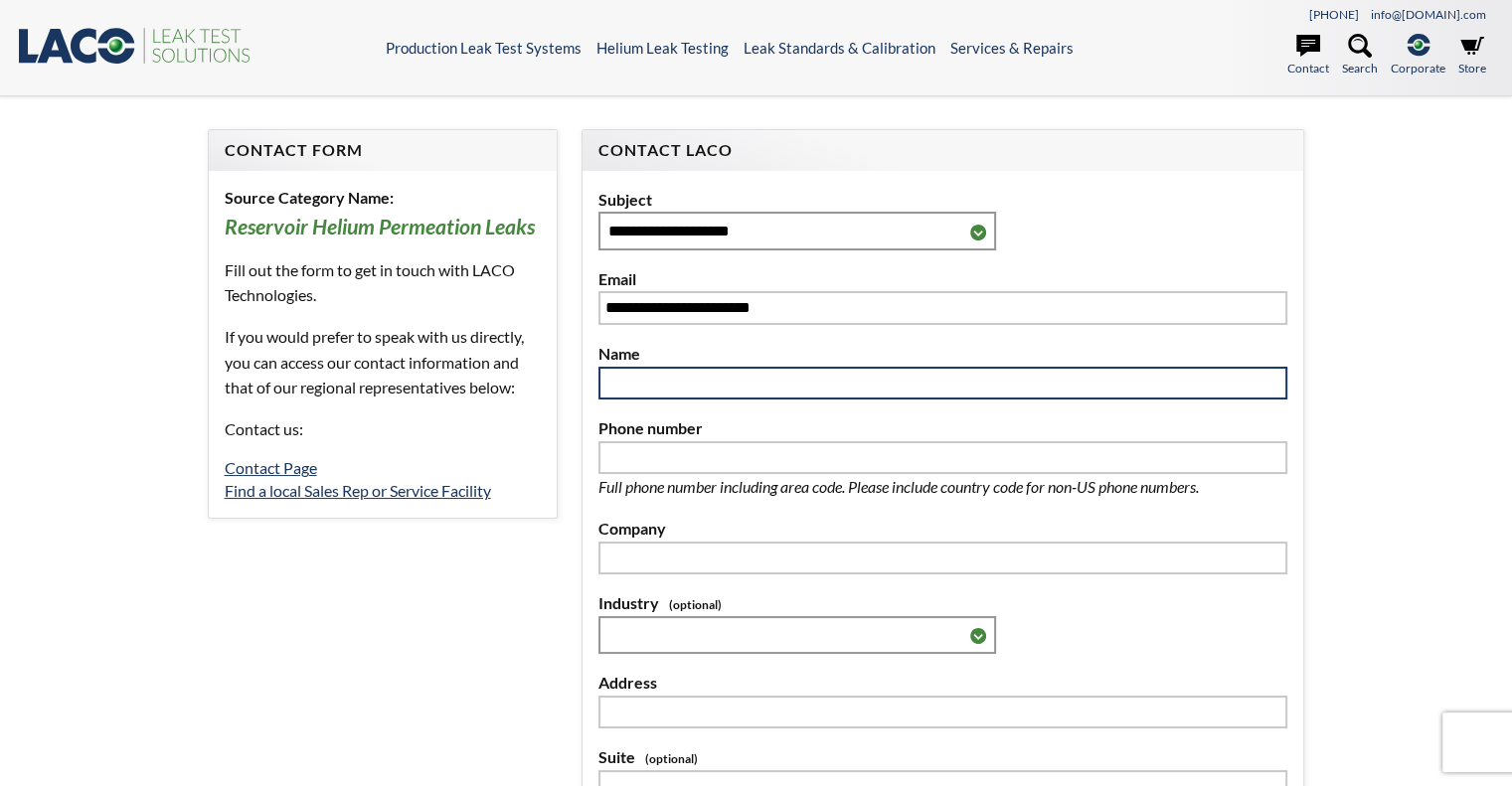 click at bounding box center [943, 384] 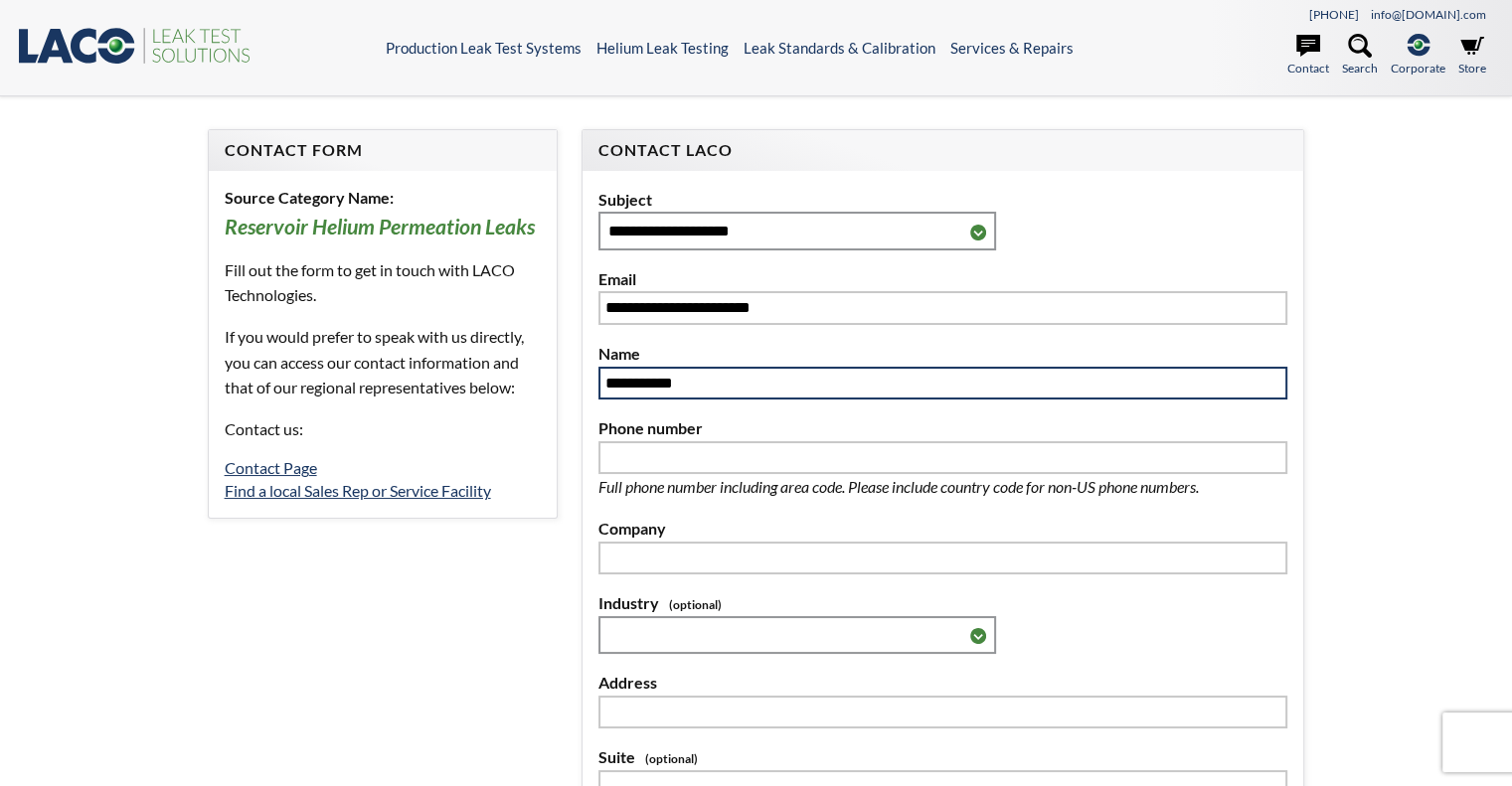 type on "**********" 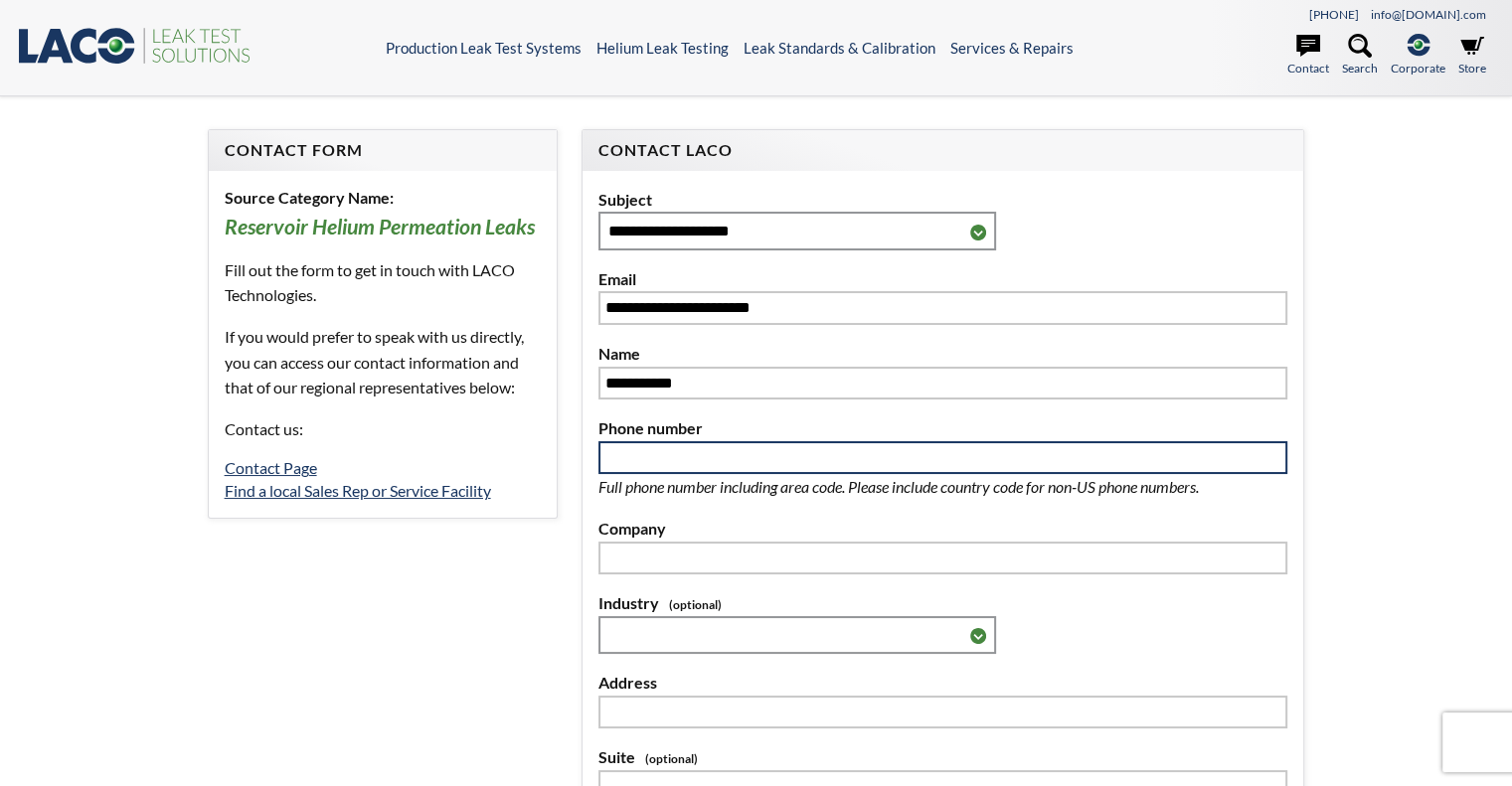 click at bounding box center (943, 458) 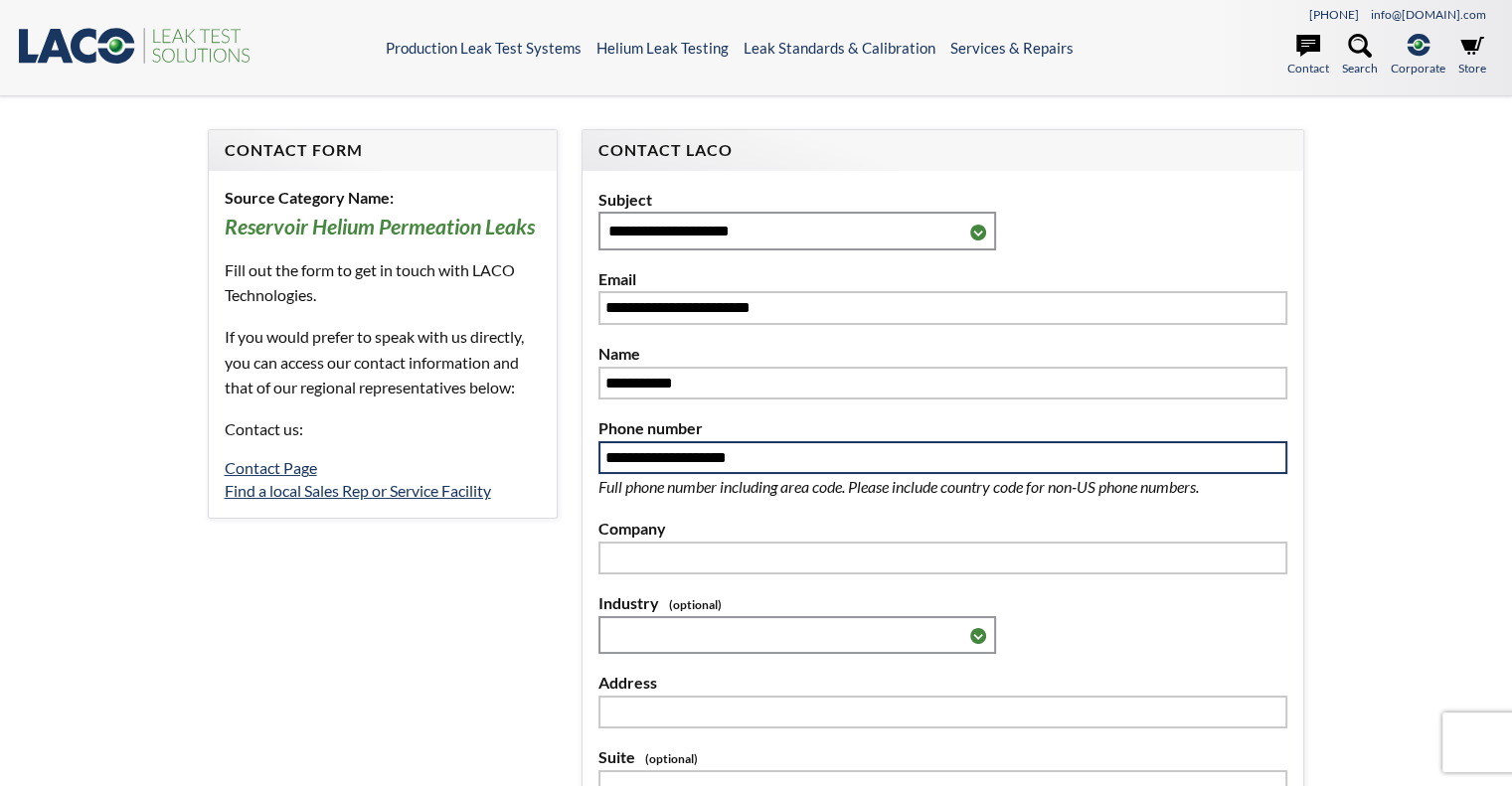 type on "**********" 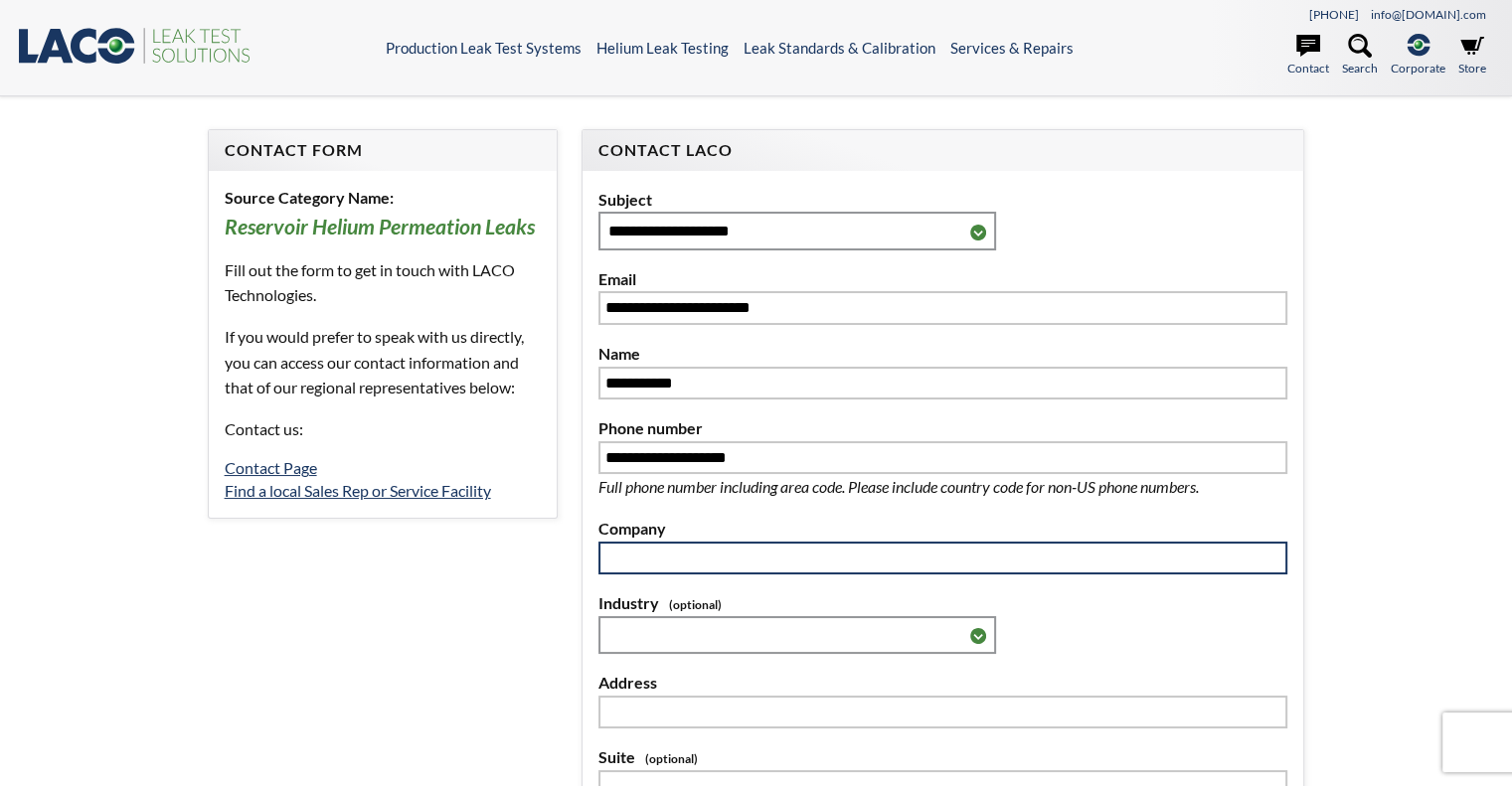 click at bounding box center (943, 558) 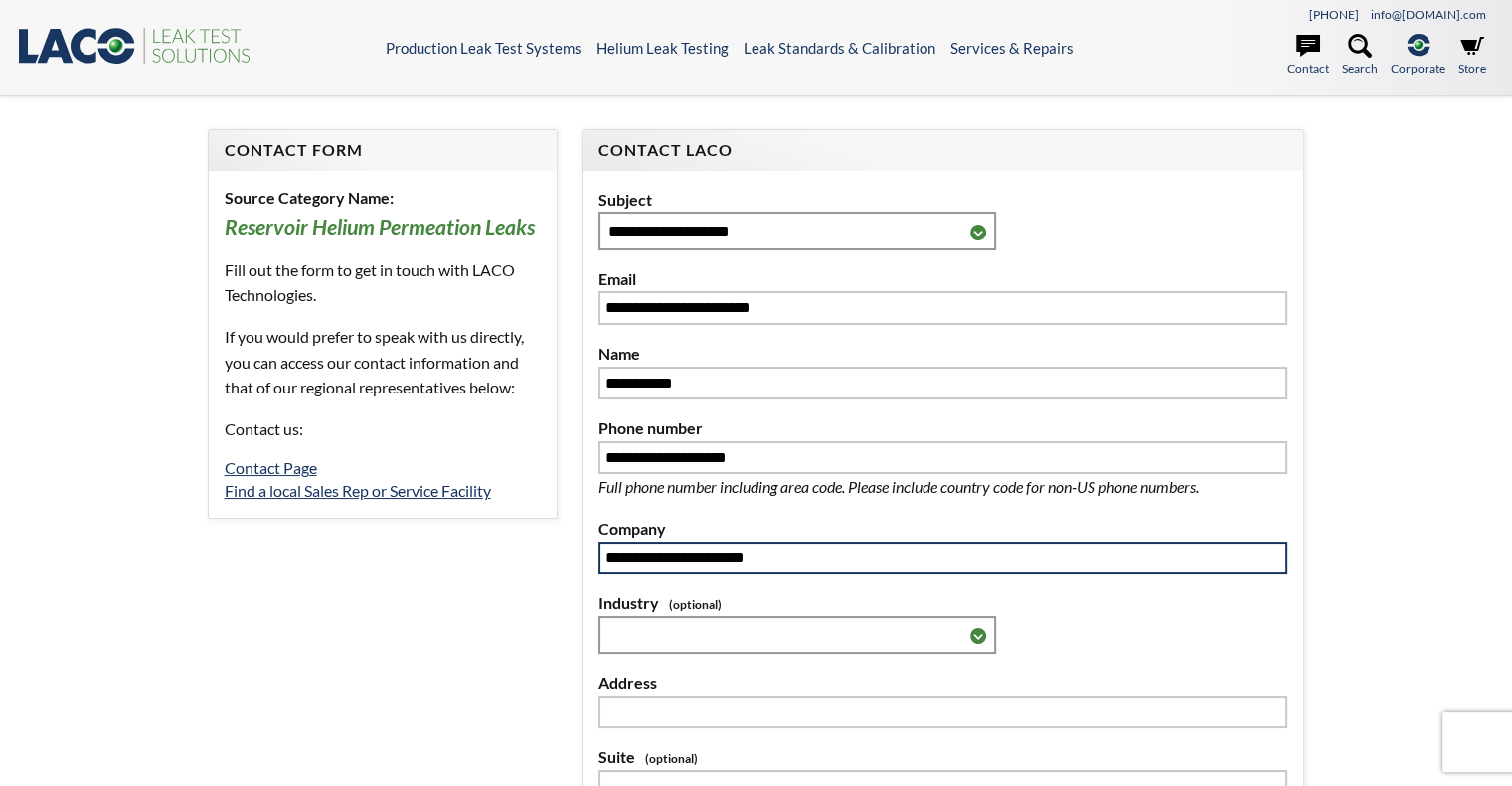type on "**********" 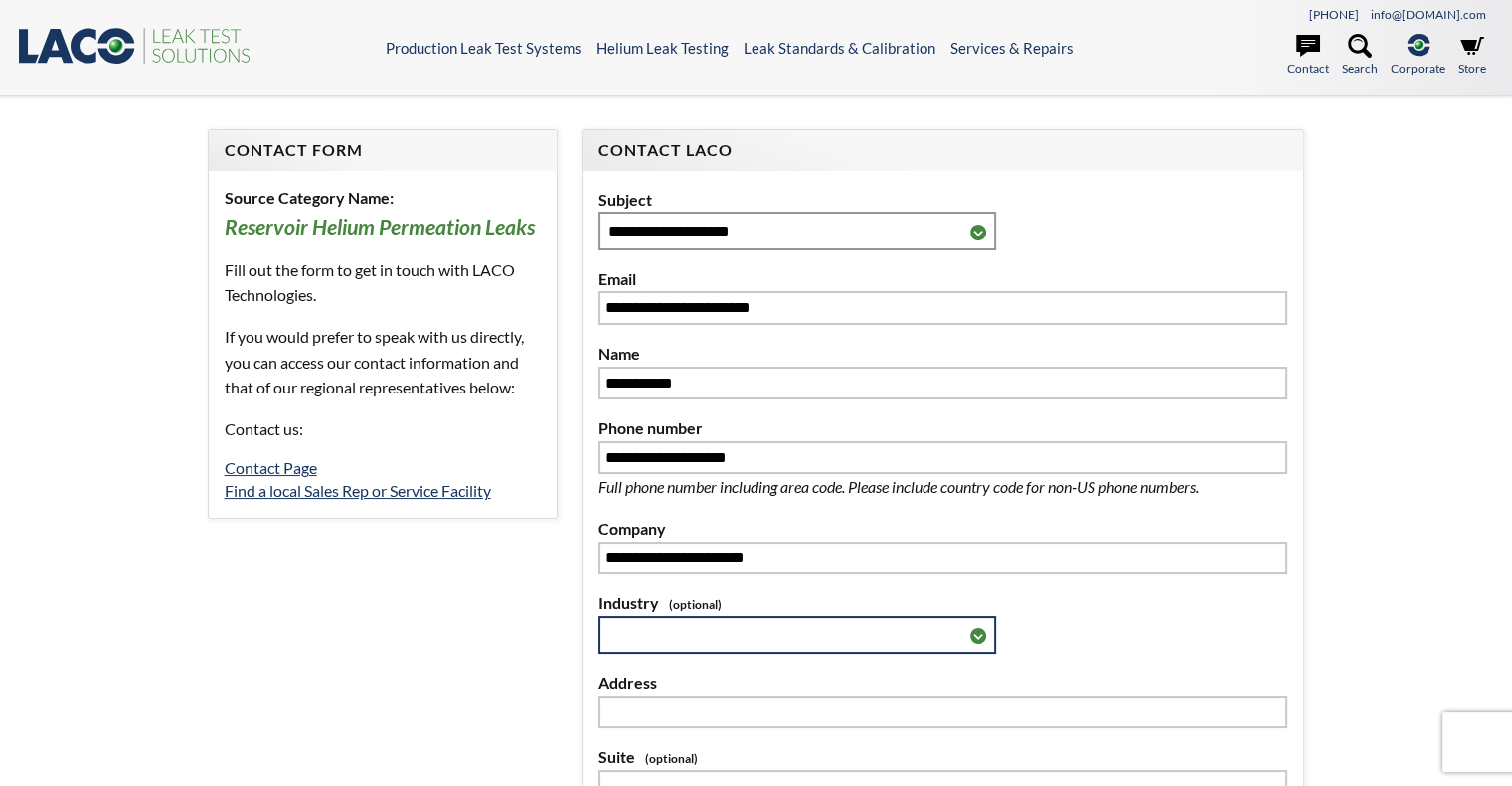 click on "**********" at bounding box center (797, 635) 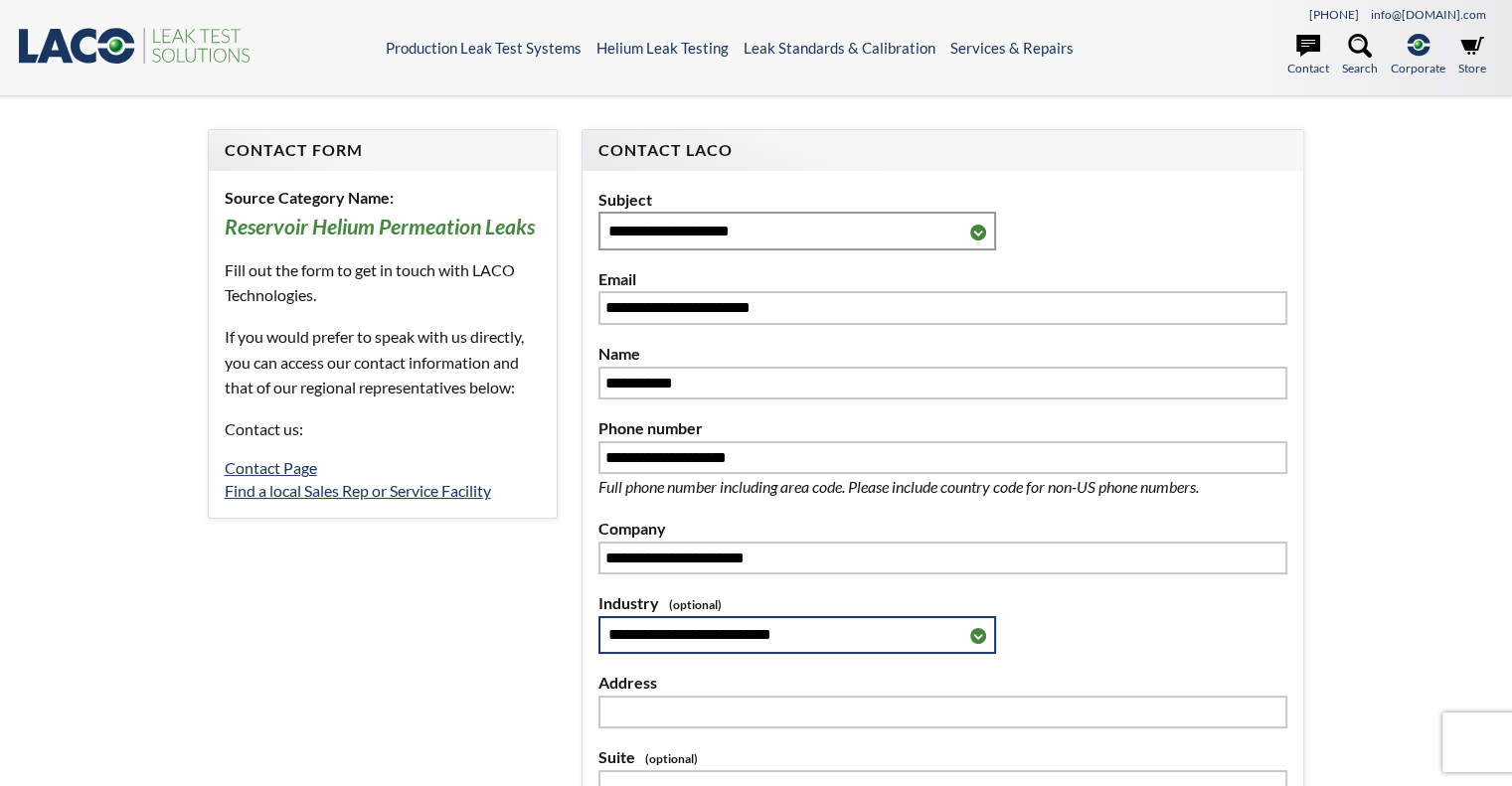 click on "**********" at bounding box center [797, 635] 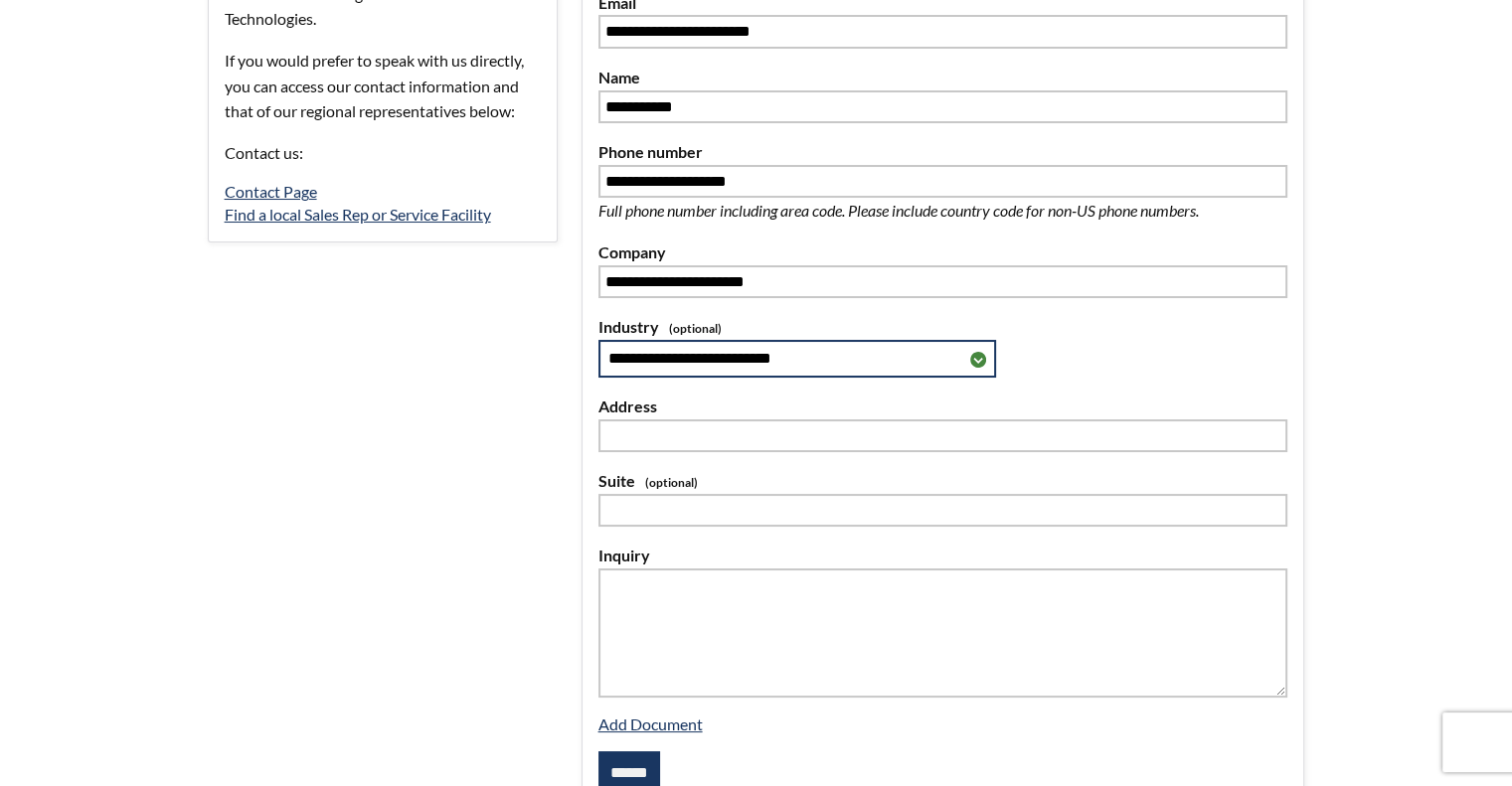 scroll, scrollTop: 397, scrollLeft: 0, axis: vertical 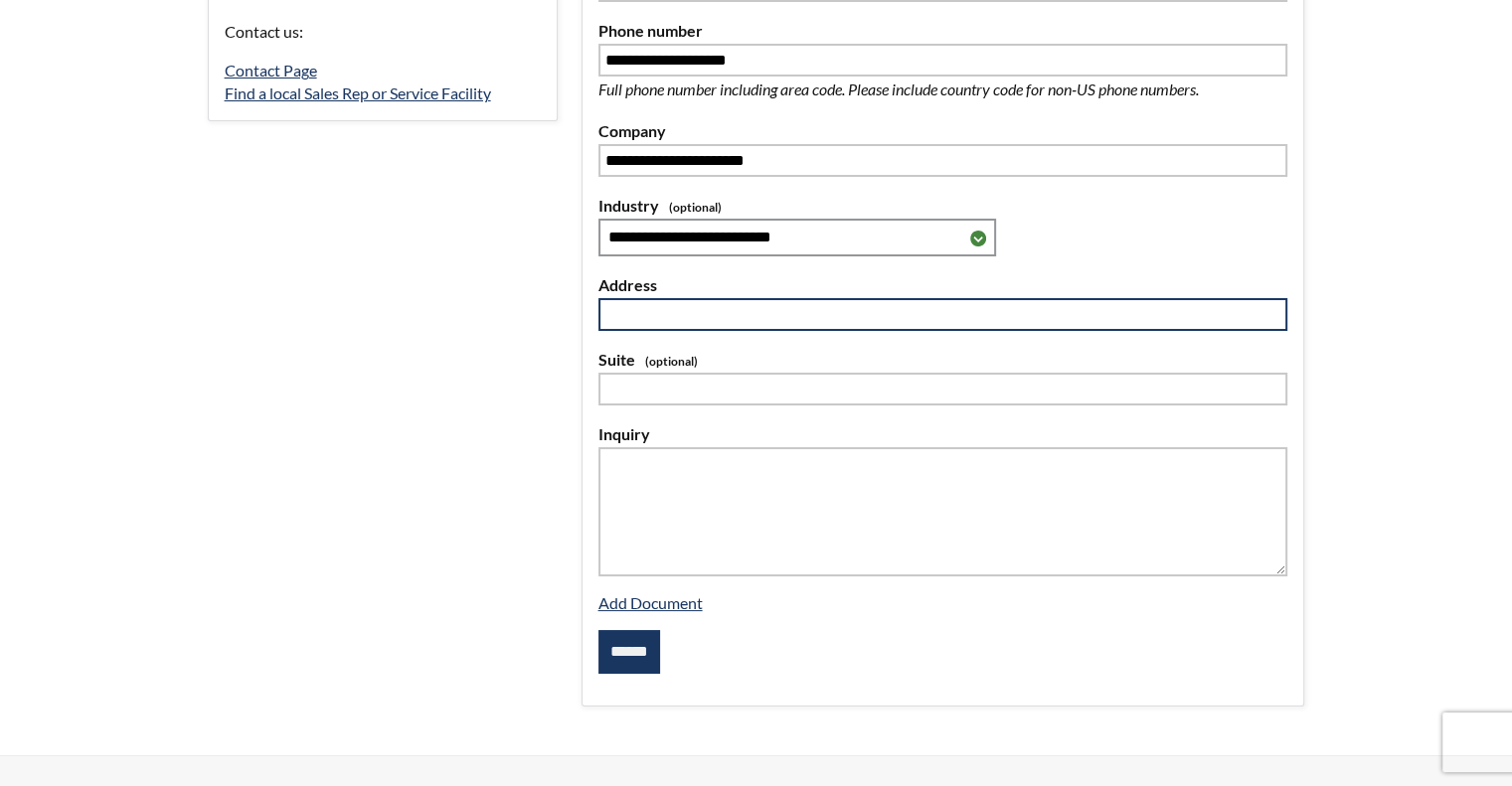 click at bounding box center [943, 315] 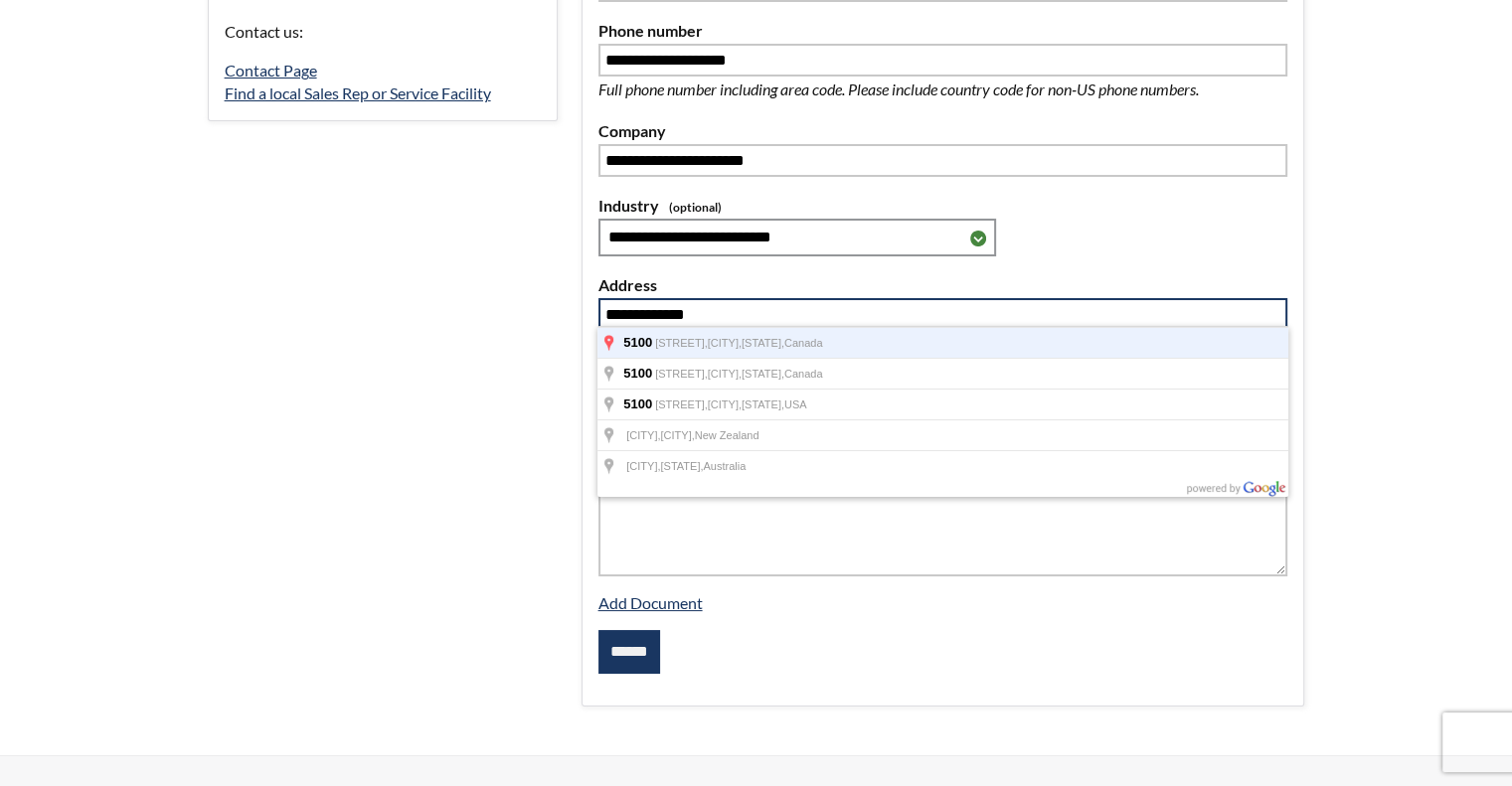 click on "5100 Ure St,  Oldcastle,  ON,  Canada" at bounding box center [942, 342] 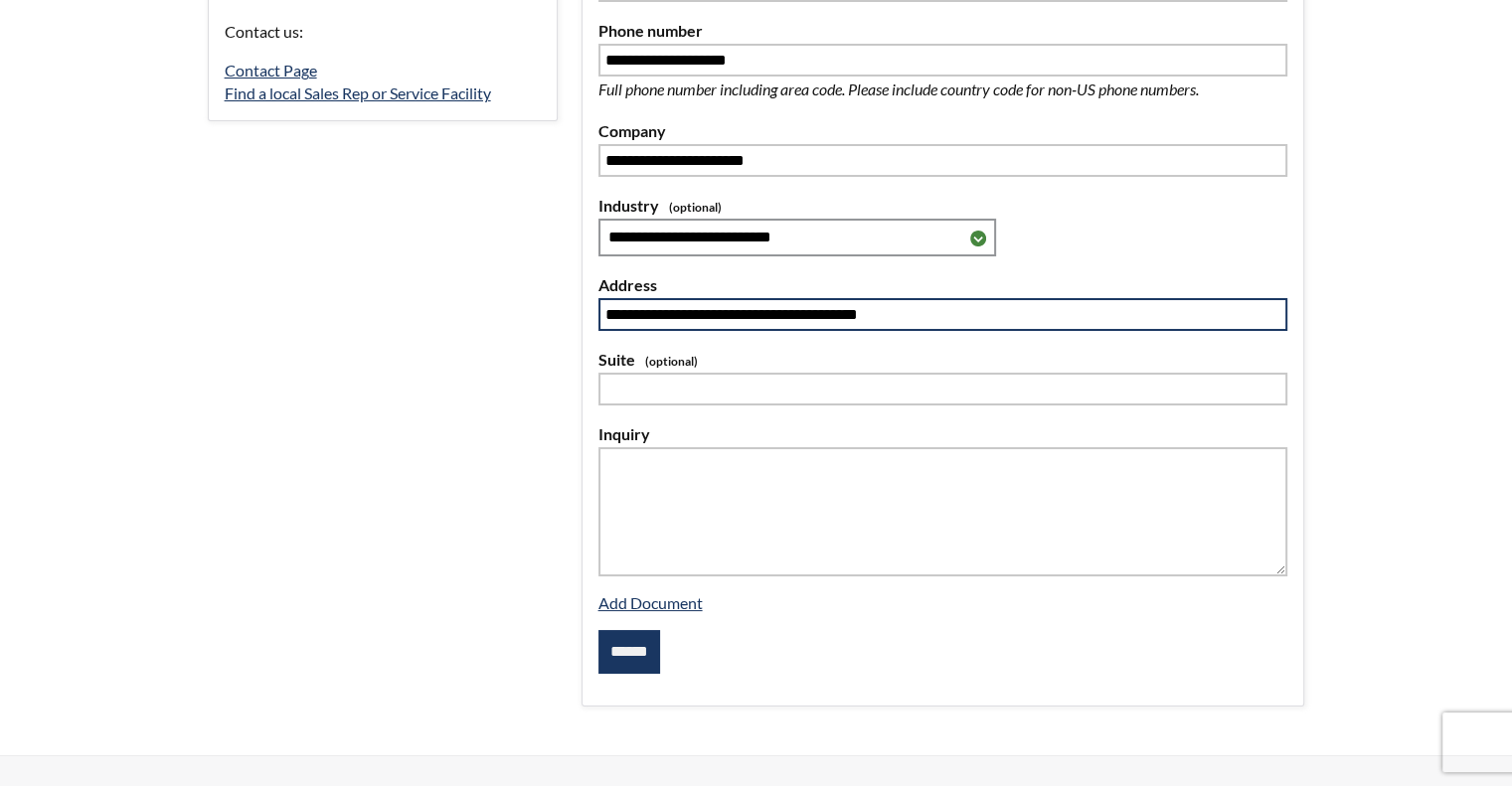type on "**********" 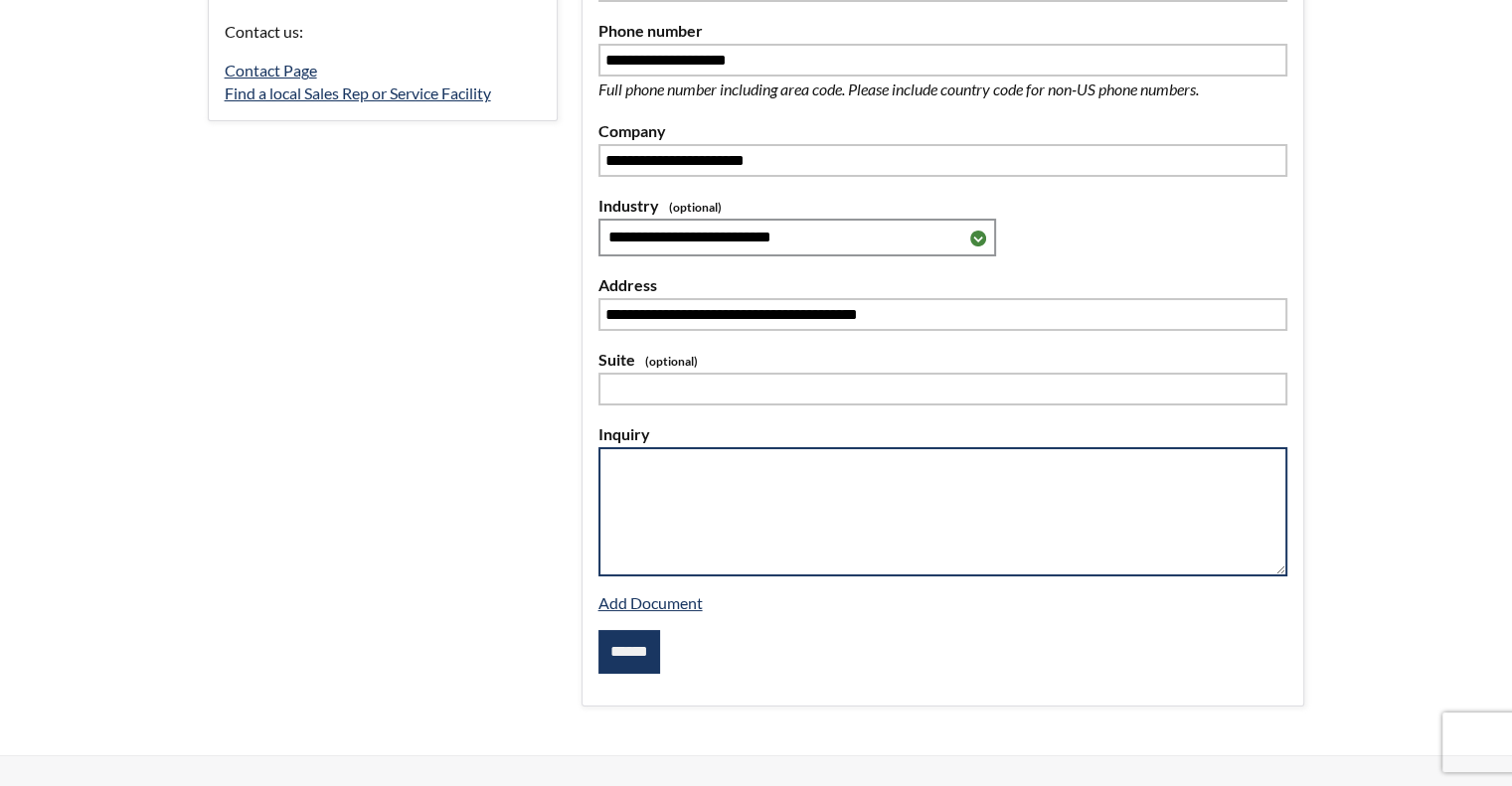 click at bounding box center (943, 512) 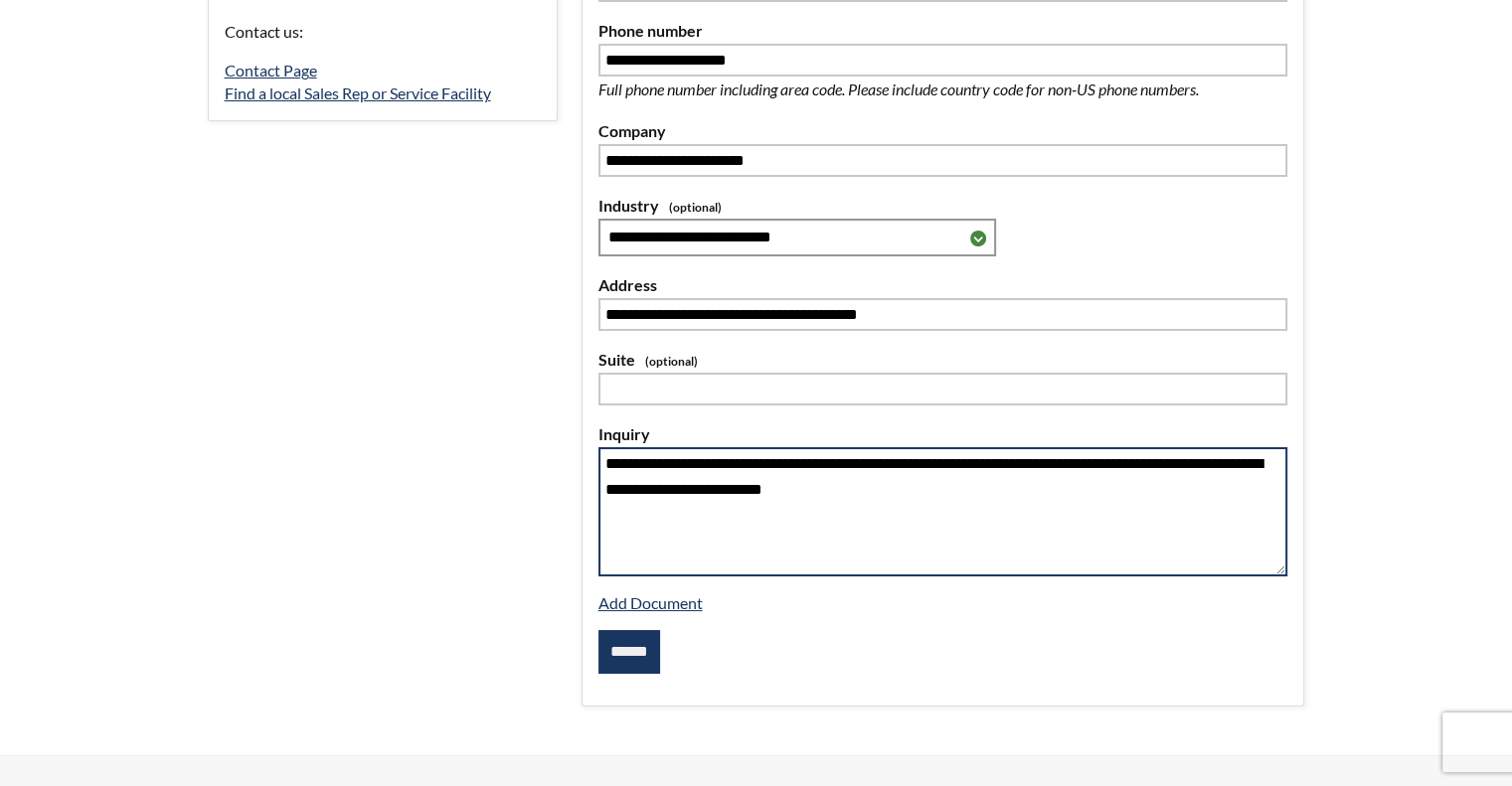 type on "**********" 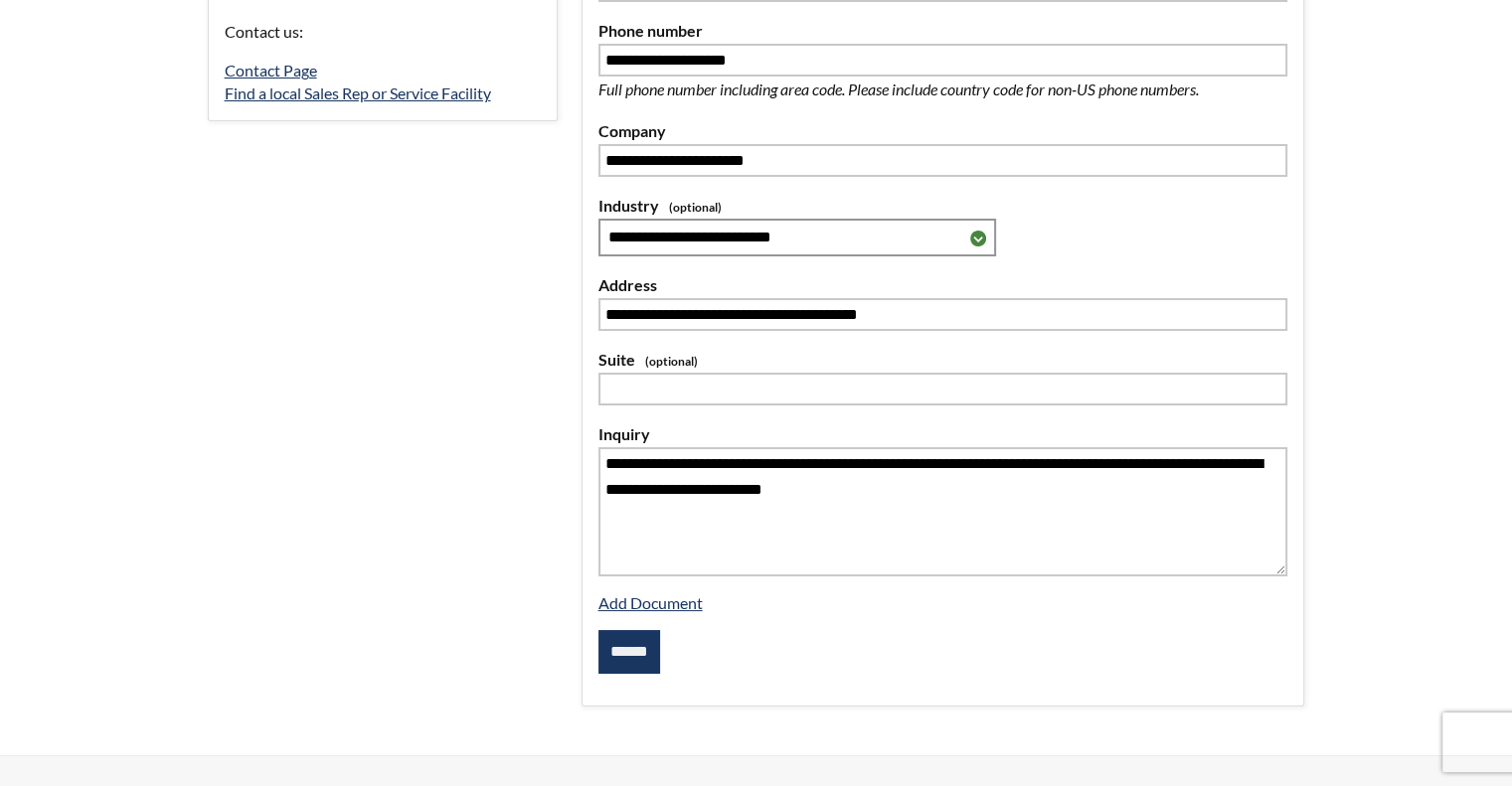 click on "**********" at bounding box center (943, 239) 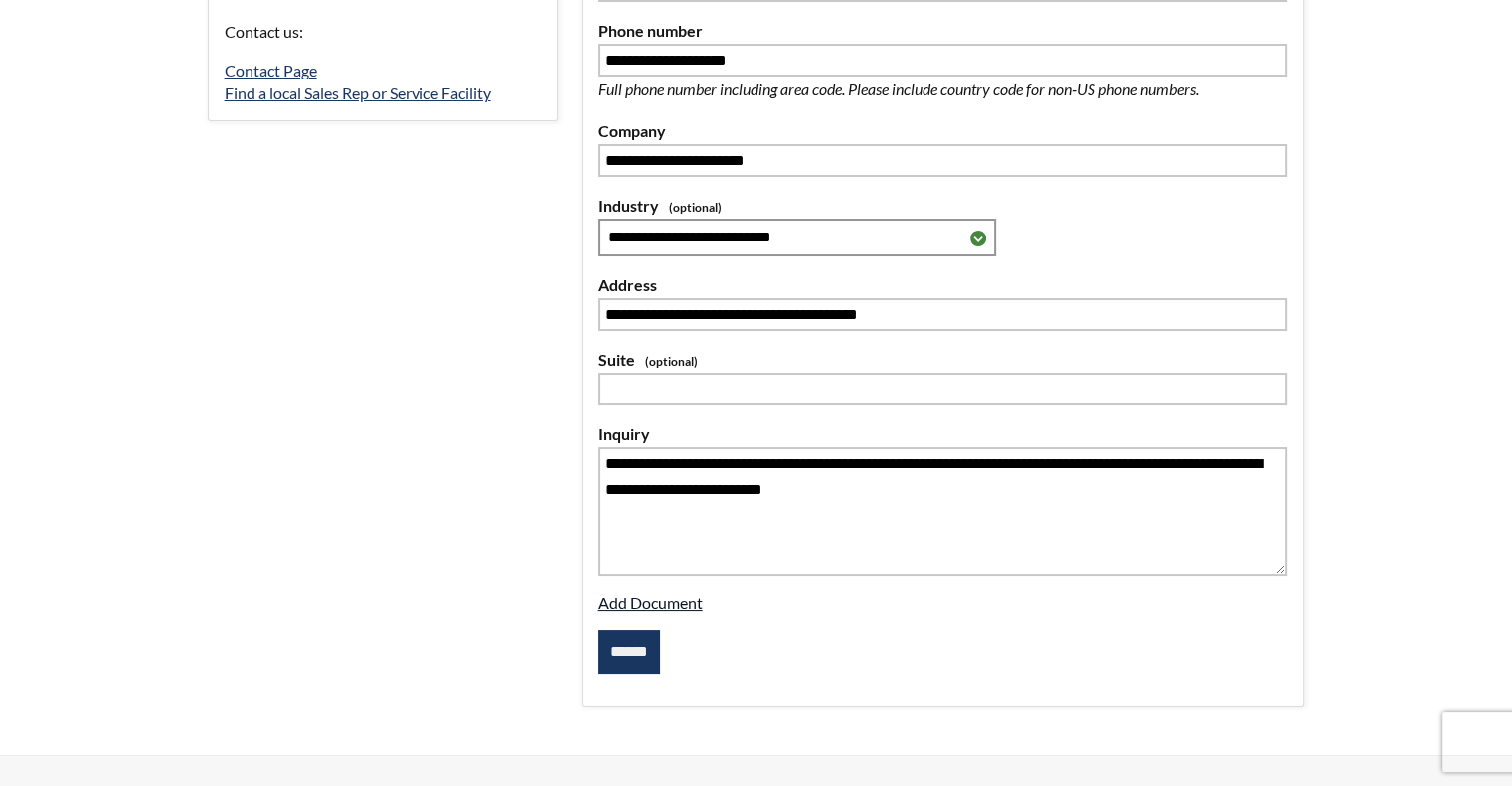 click on "Add Document" at bounding box center [650, 602] 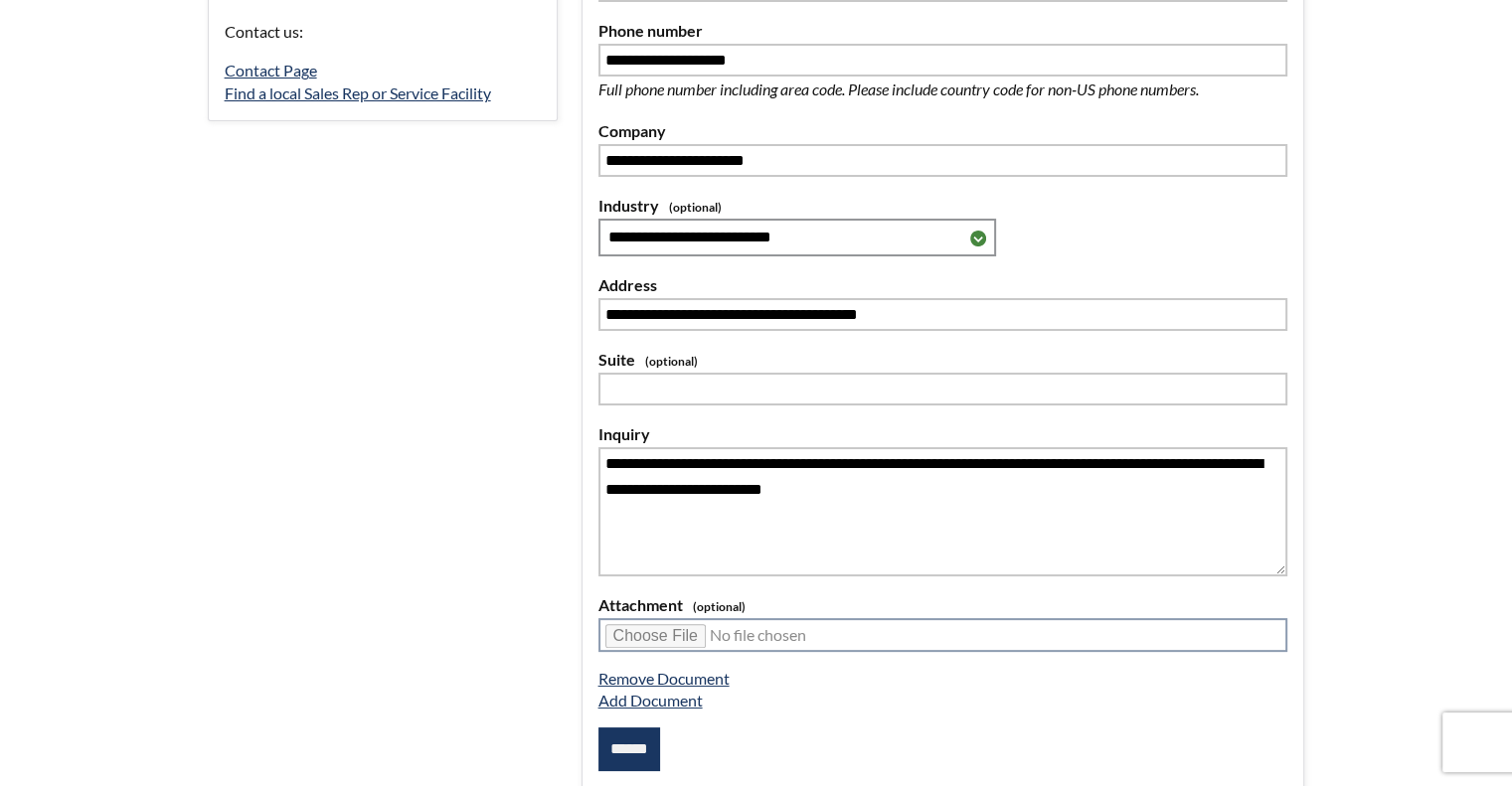 click at bounding box center [943, 635] 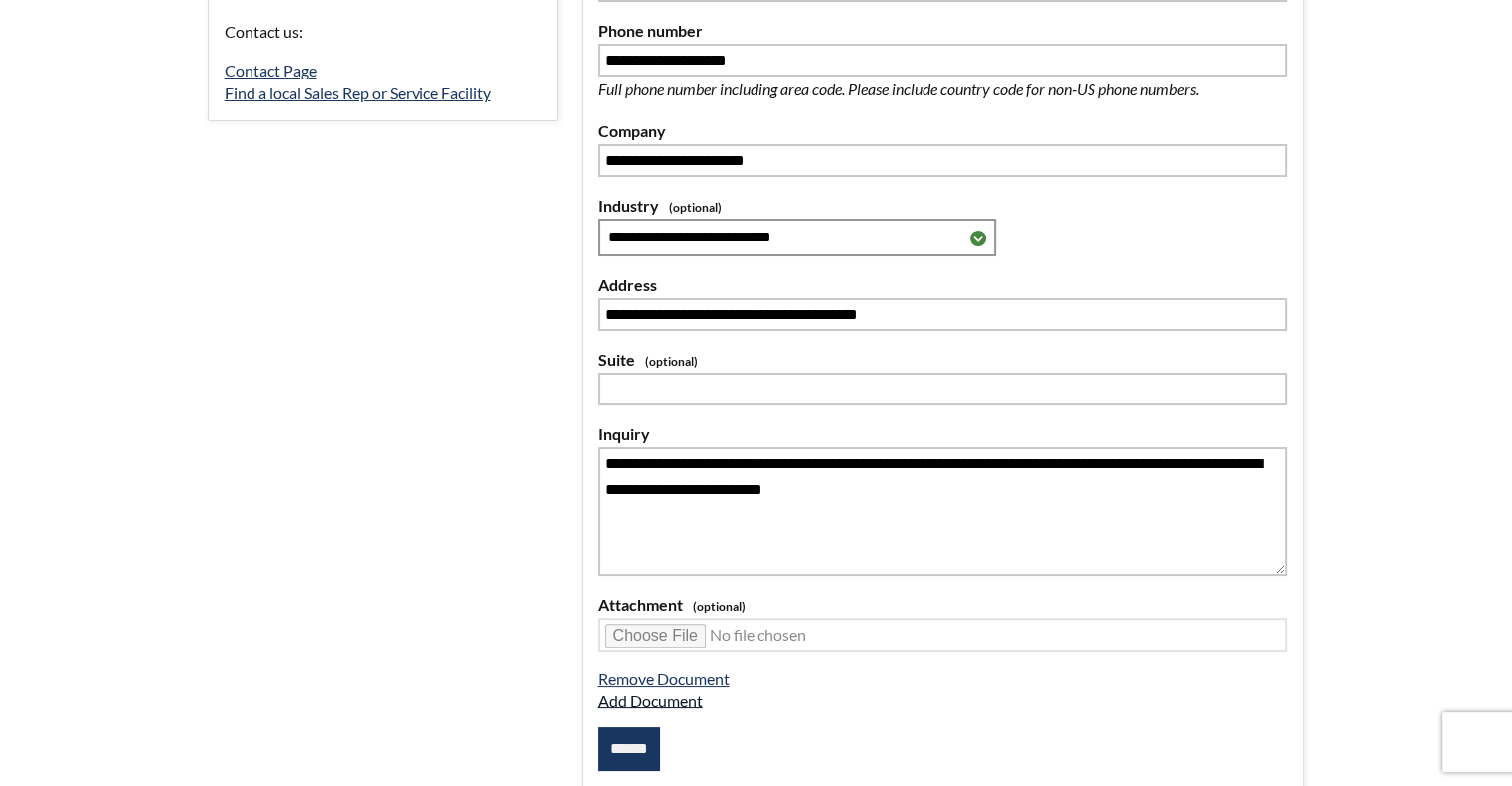 click on "Add Document" at bounding box center [650, 700] 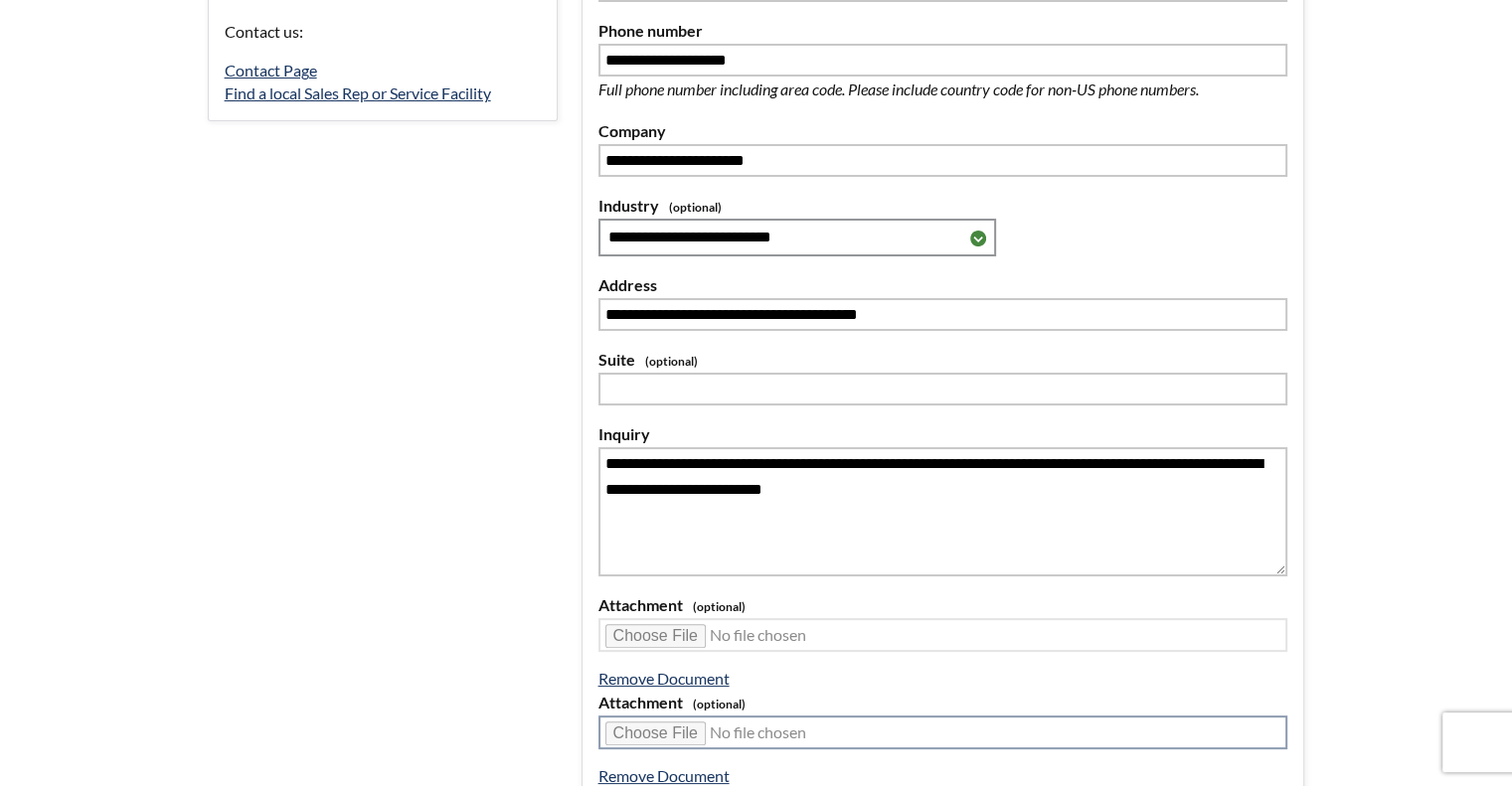 click at bounding box center (943, 732) 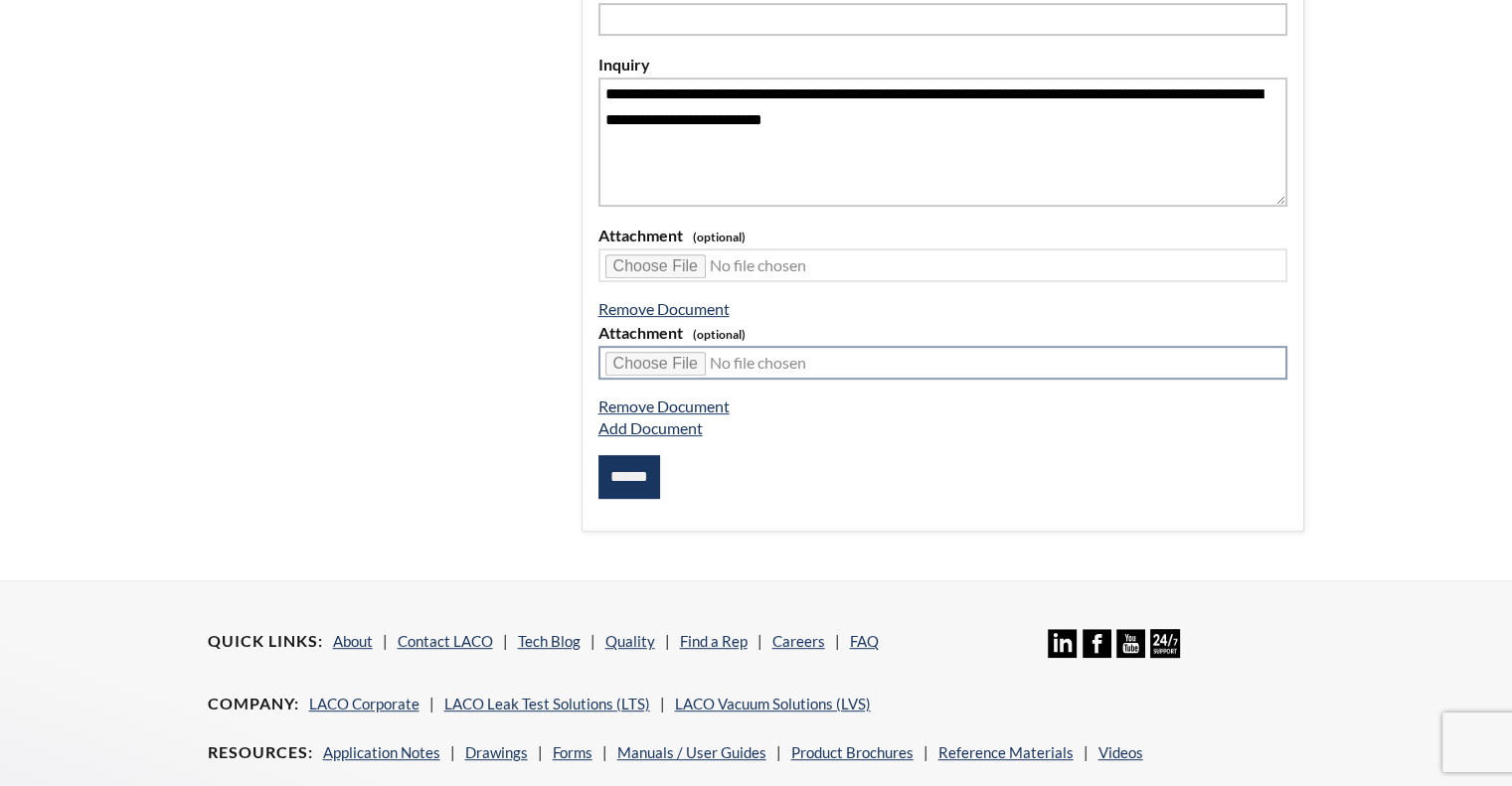 scroll, scrollTop: 795, scrollLeft: 0, axis: vertical 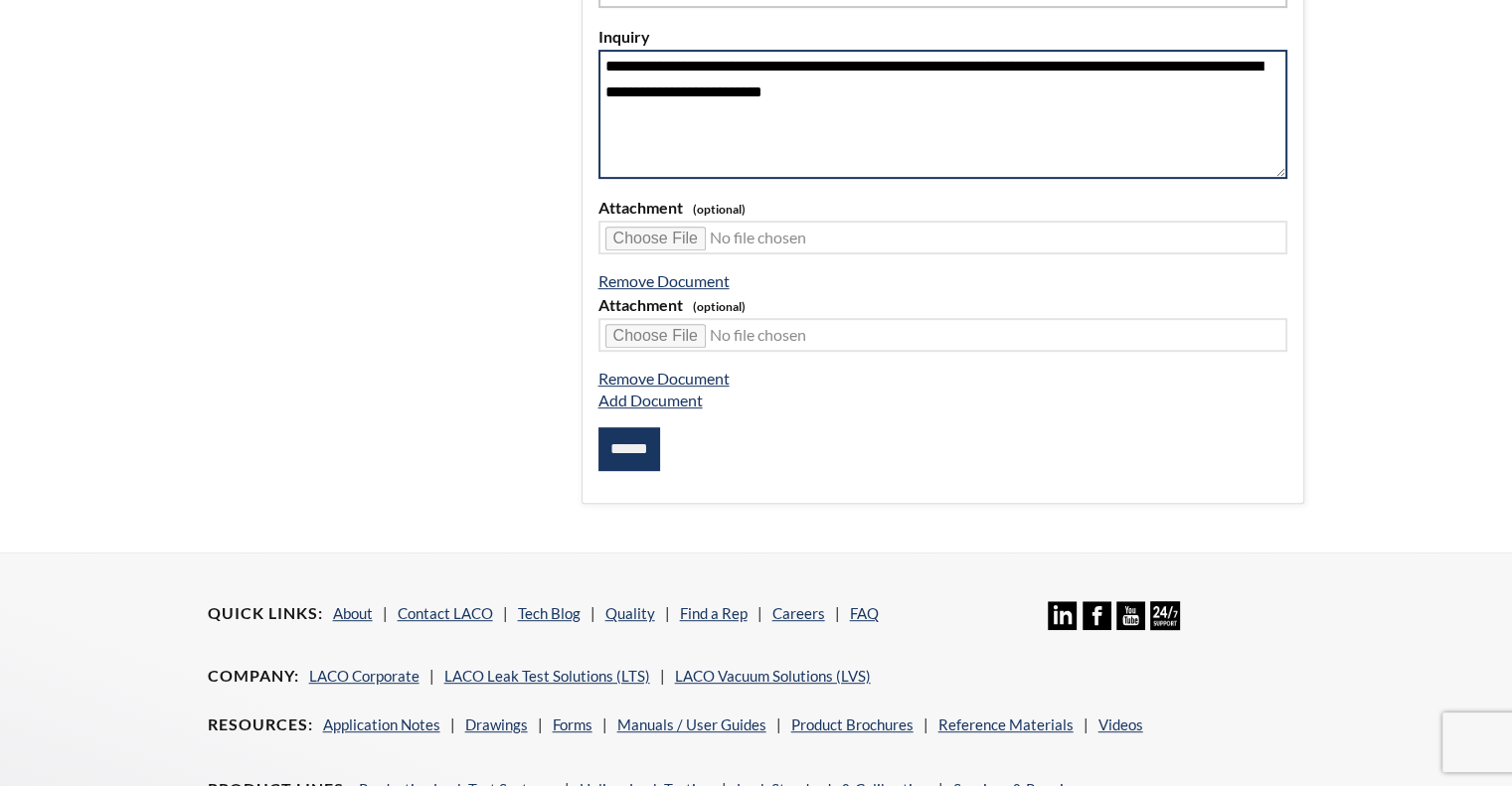 click on "**********" at bounding box center (943, 114) 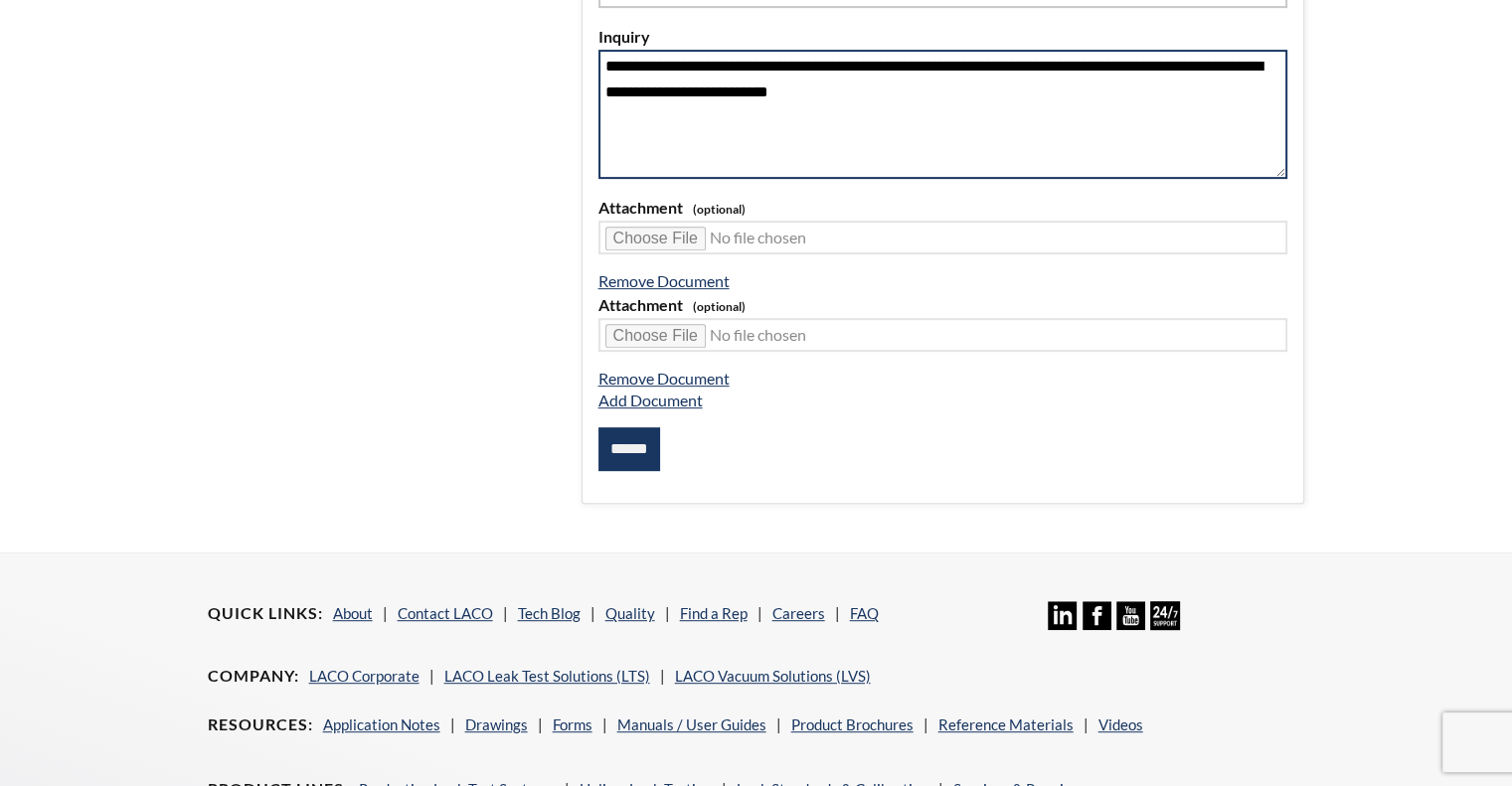 type on "**********" 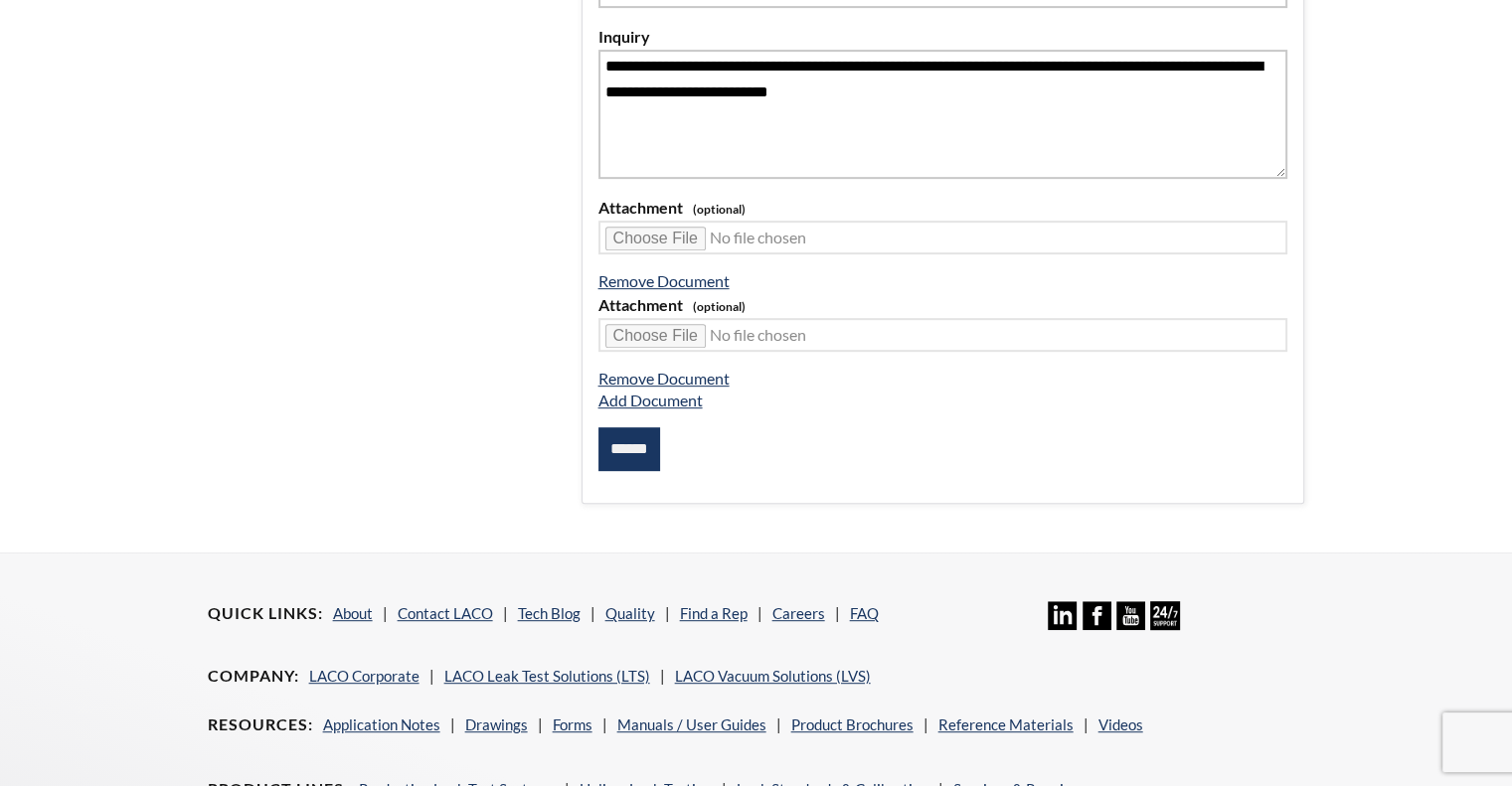 click on "******" at bounding box center (629, 449) 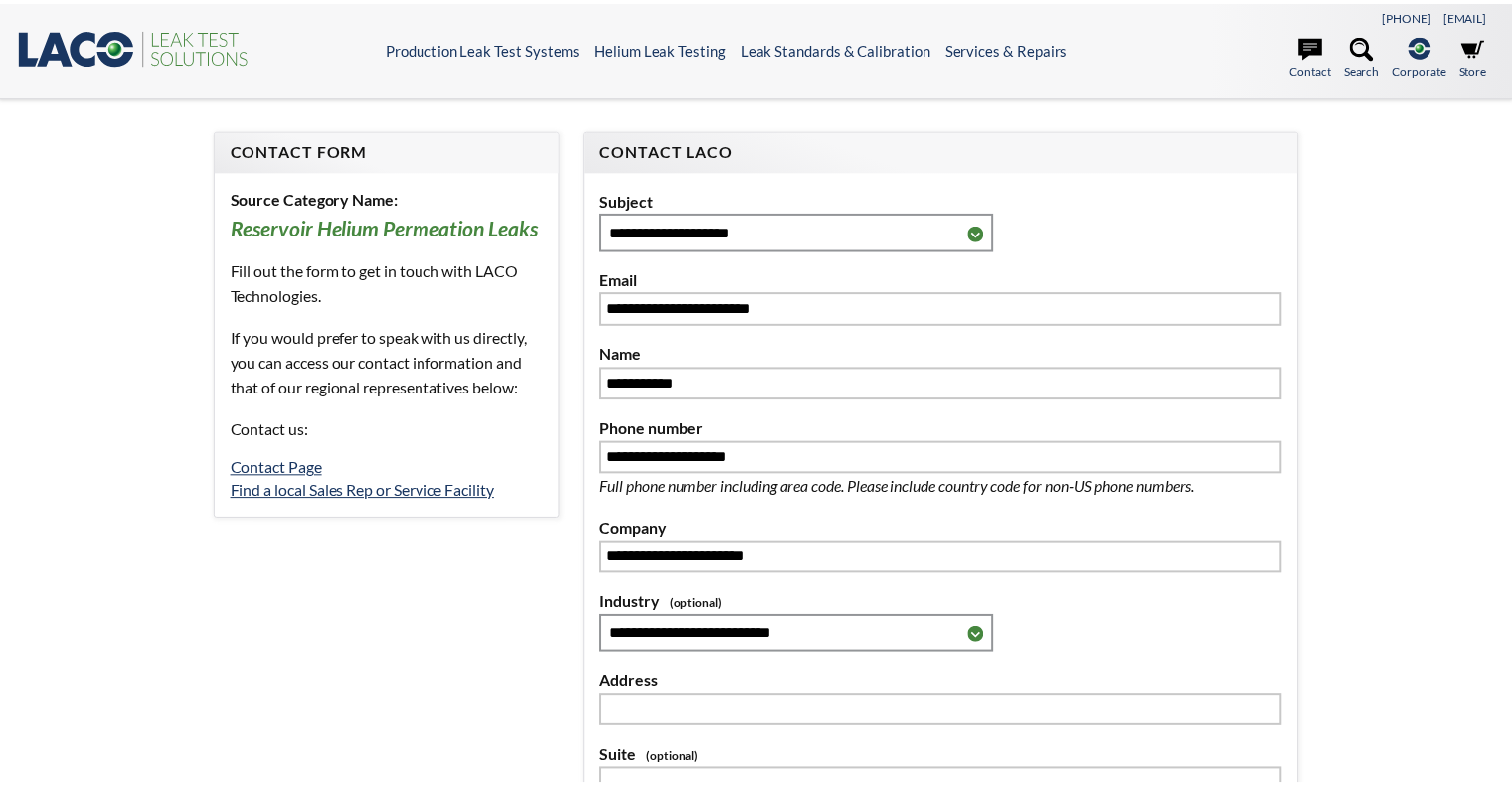 scroll, scrollTop: 0, scrollLeft: 0, axis: both 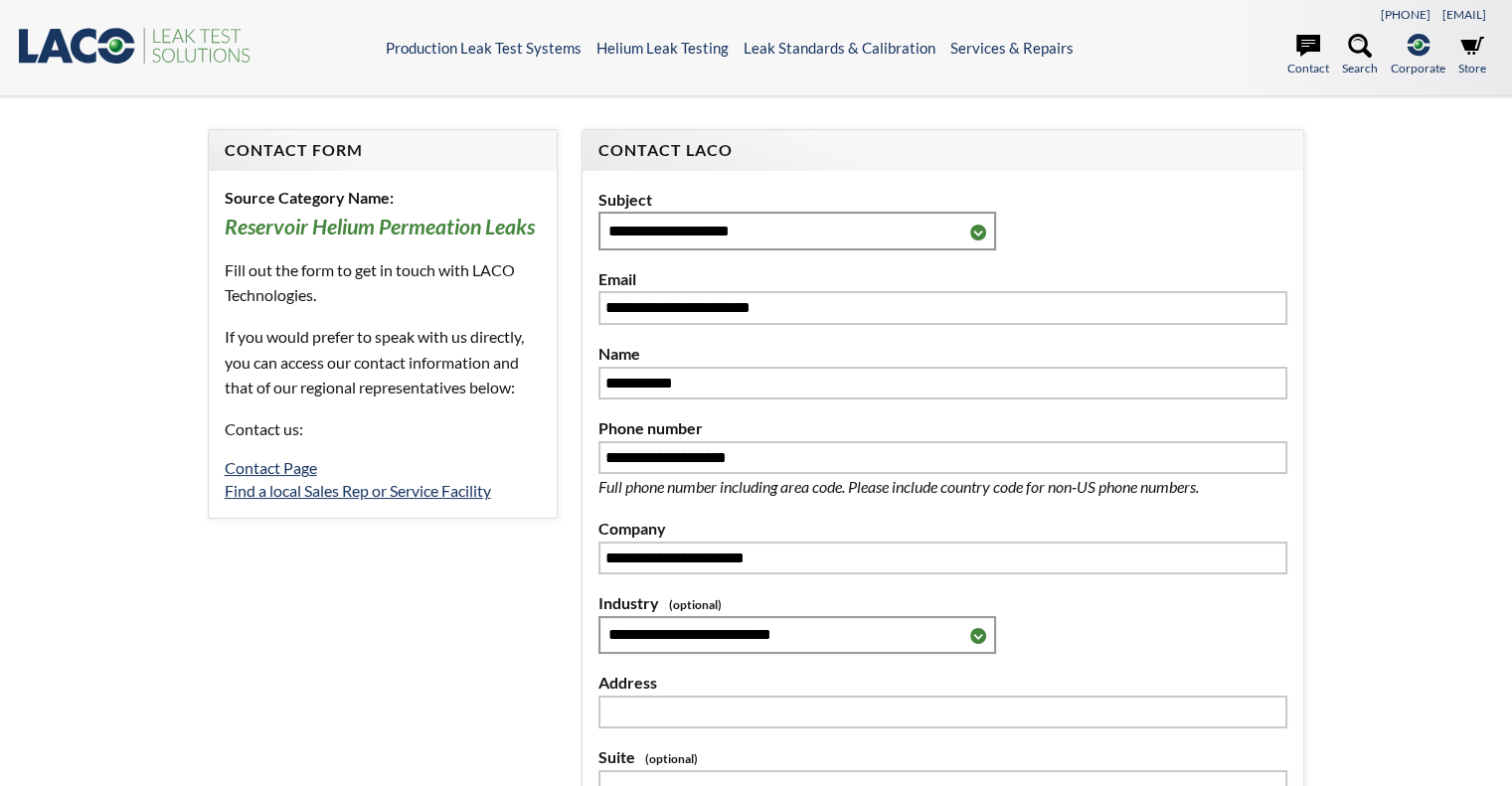 type on "**********" 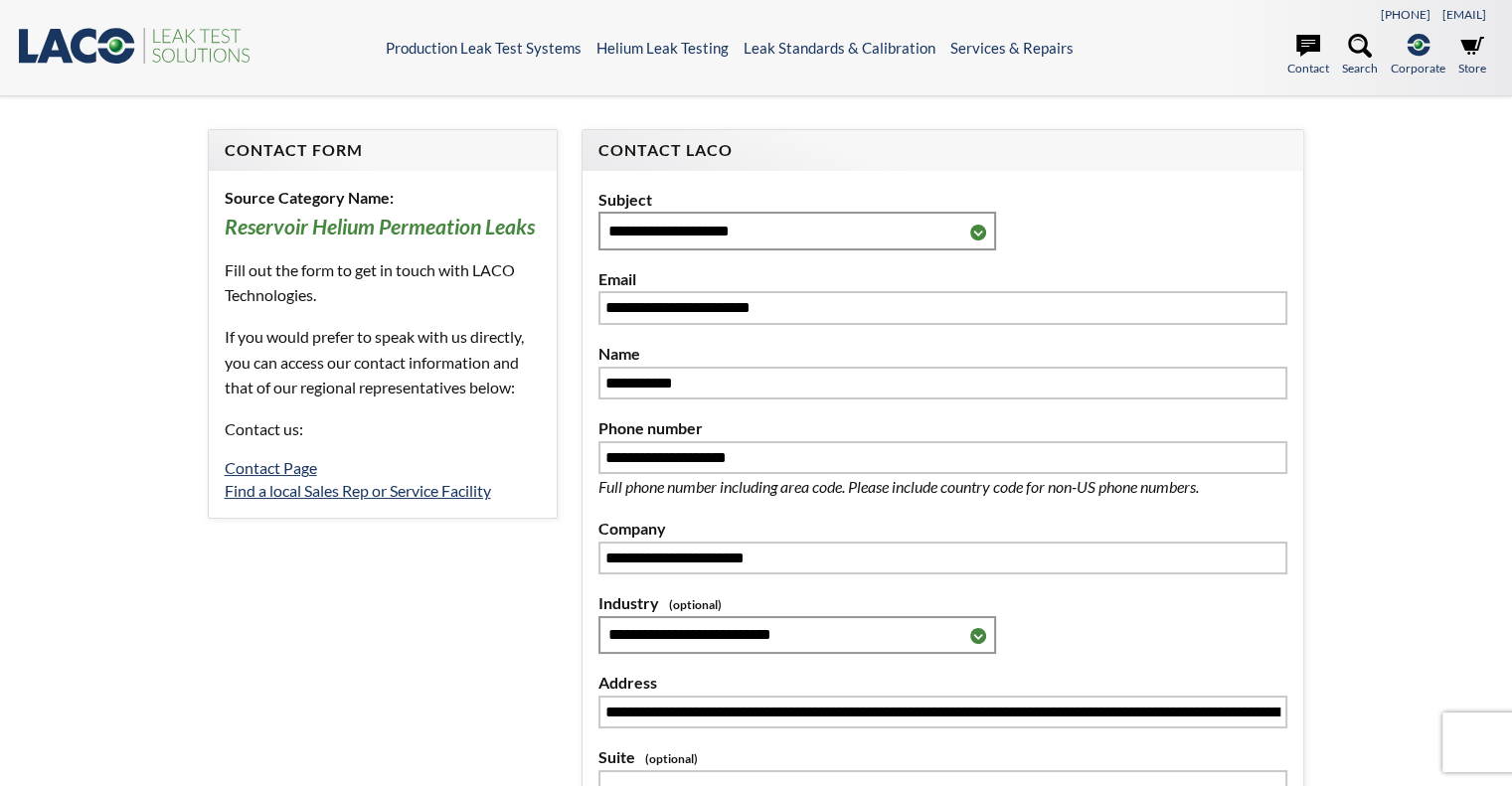 select 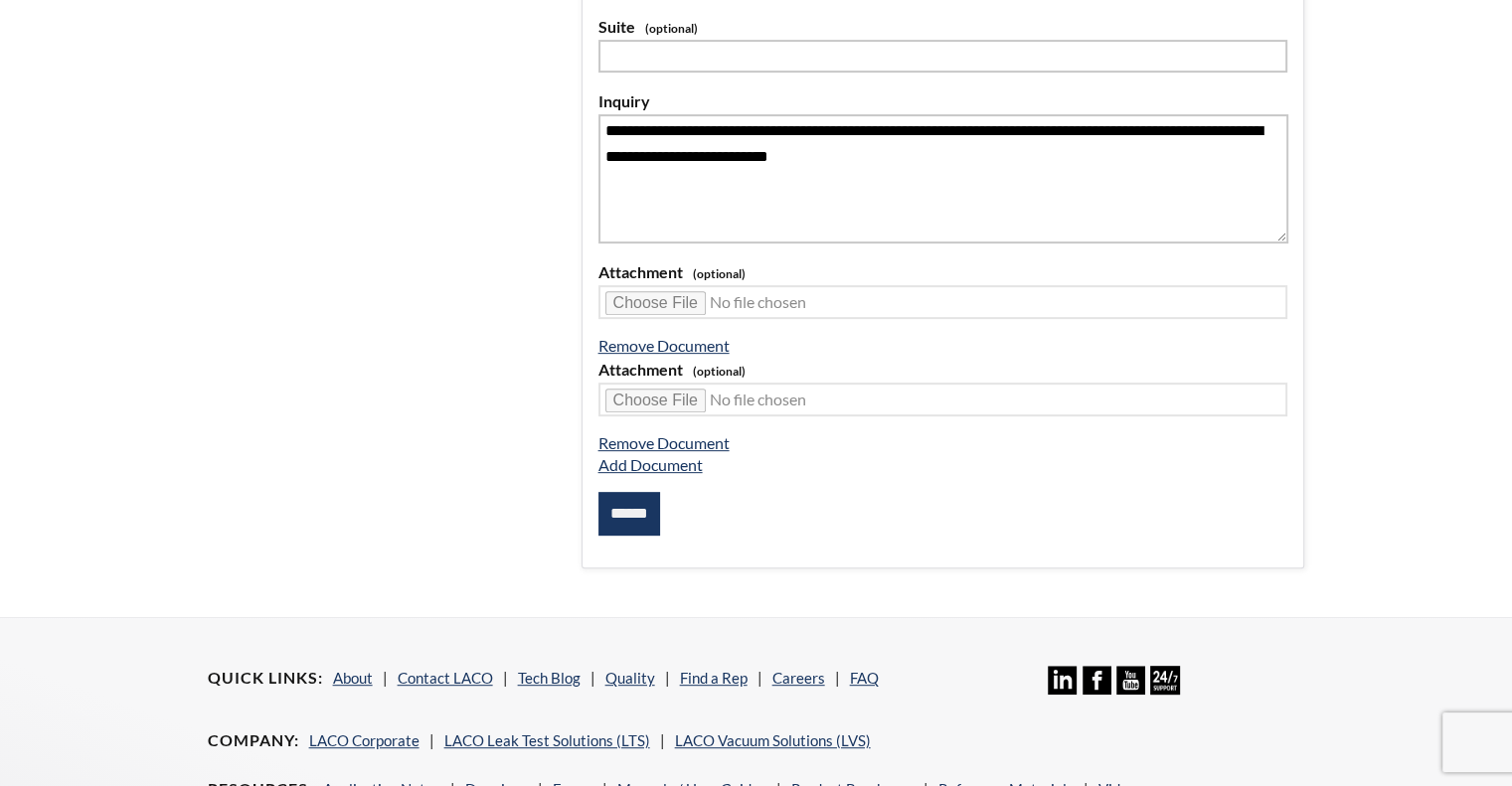 scroll, scrollTop: 596, scrollLeft: 0, axis: vertical 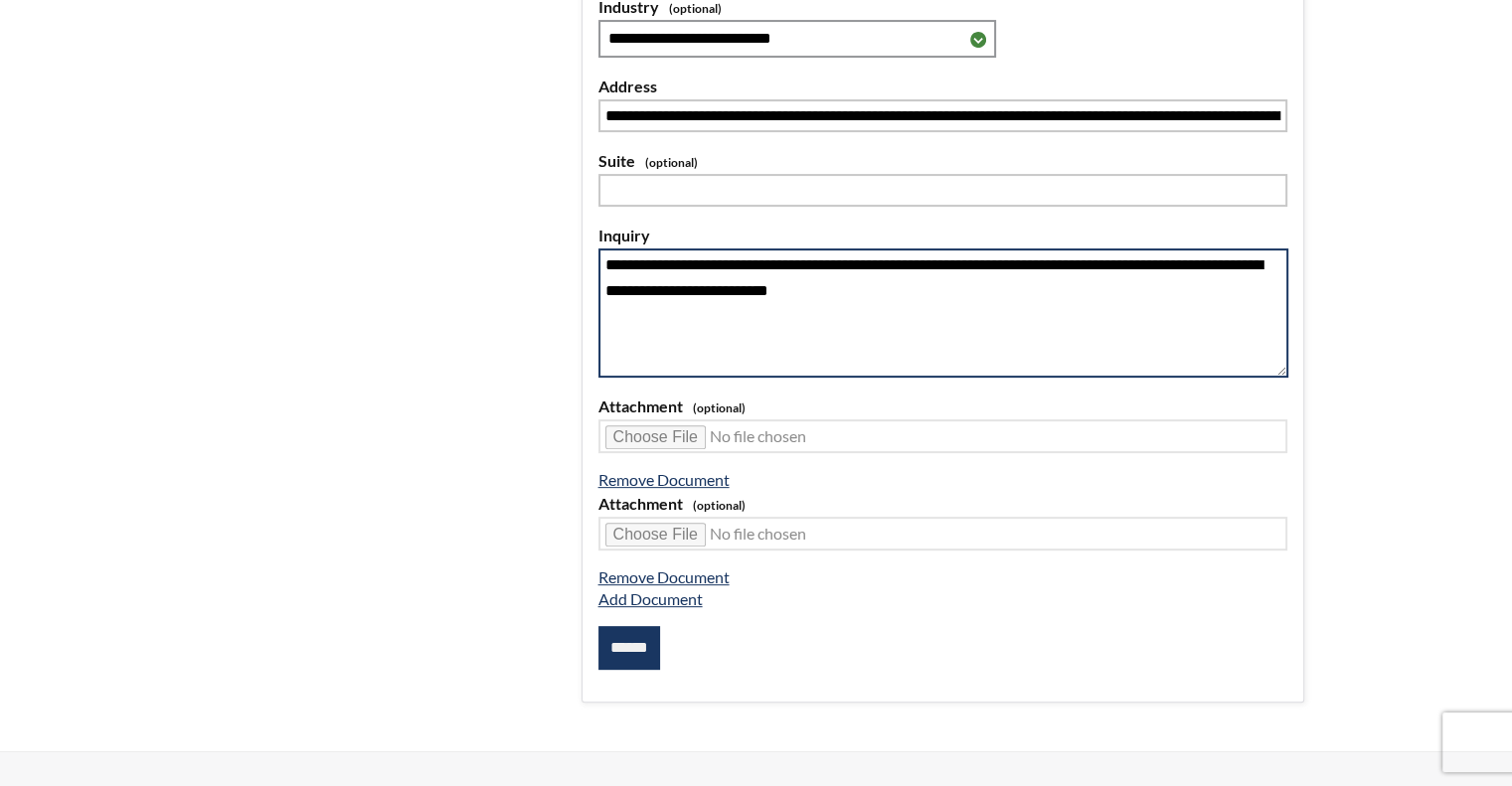 click on "**********" at bounding box center [943, 313] 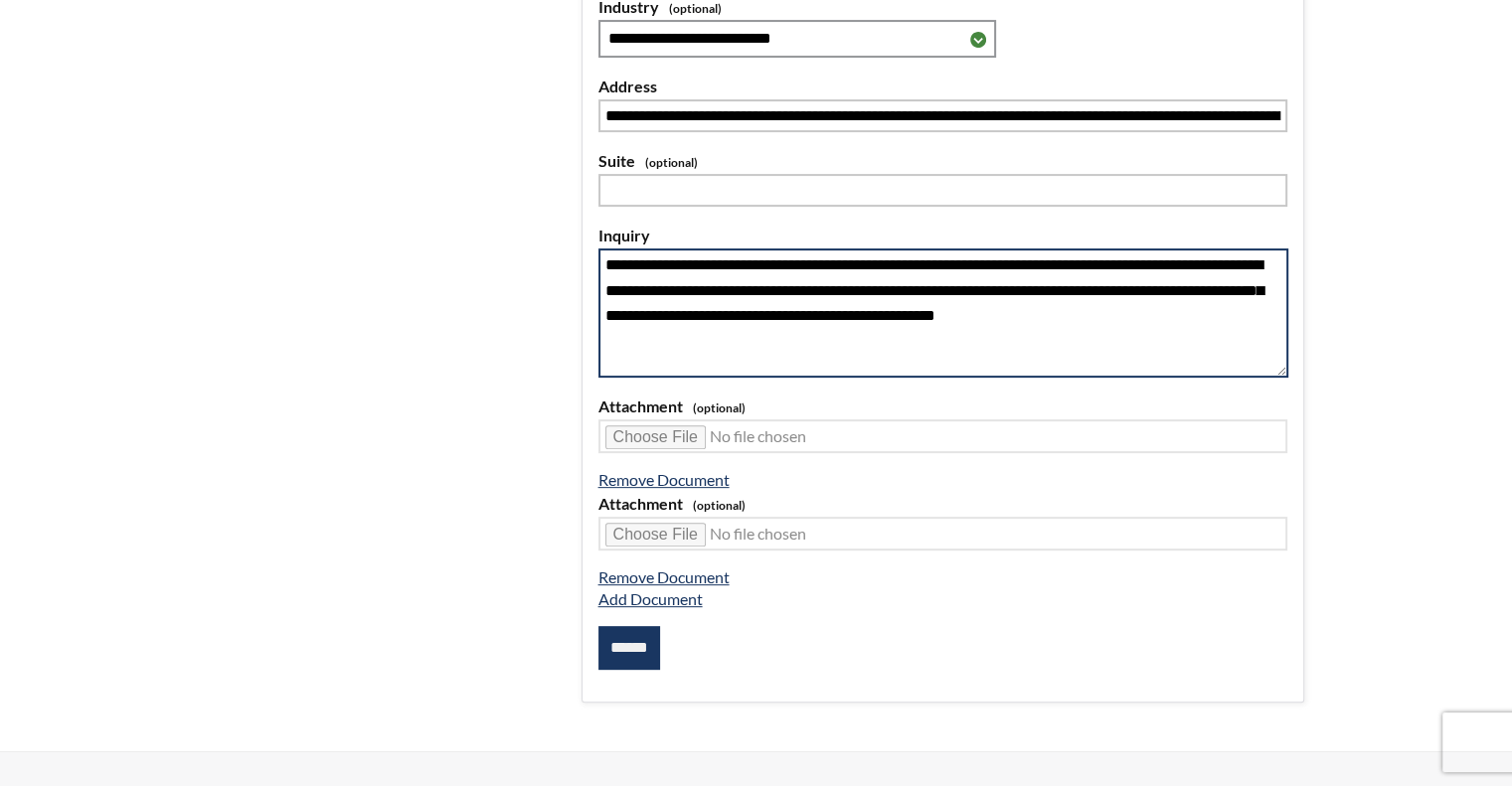 drag, startPoint x: 720, startPoint y: 312, endPoint x: 760, endPoint y: 329, distance: 43.46263 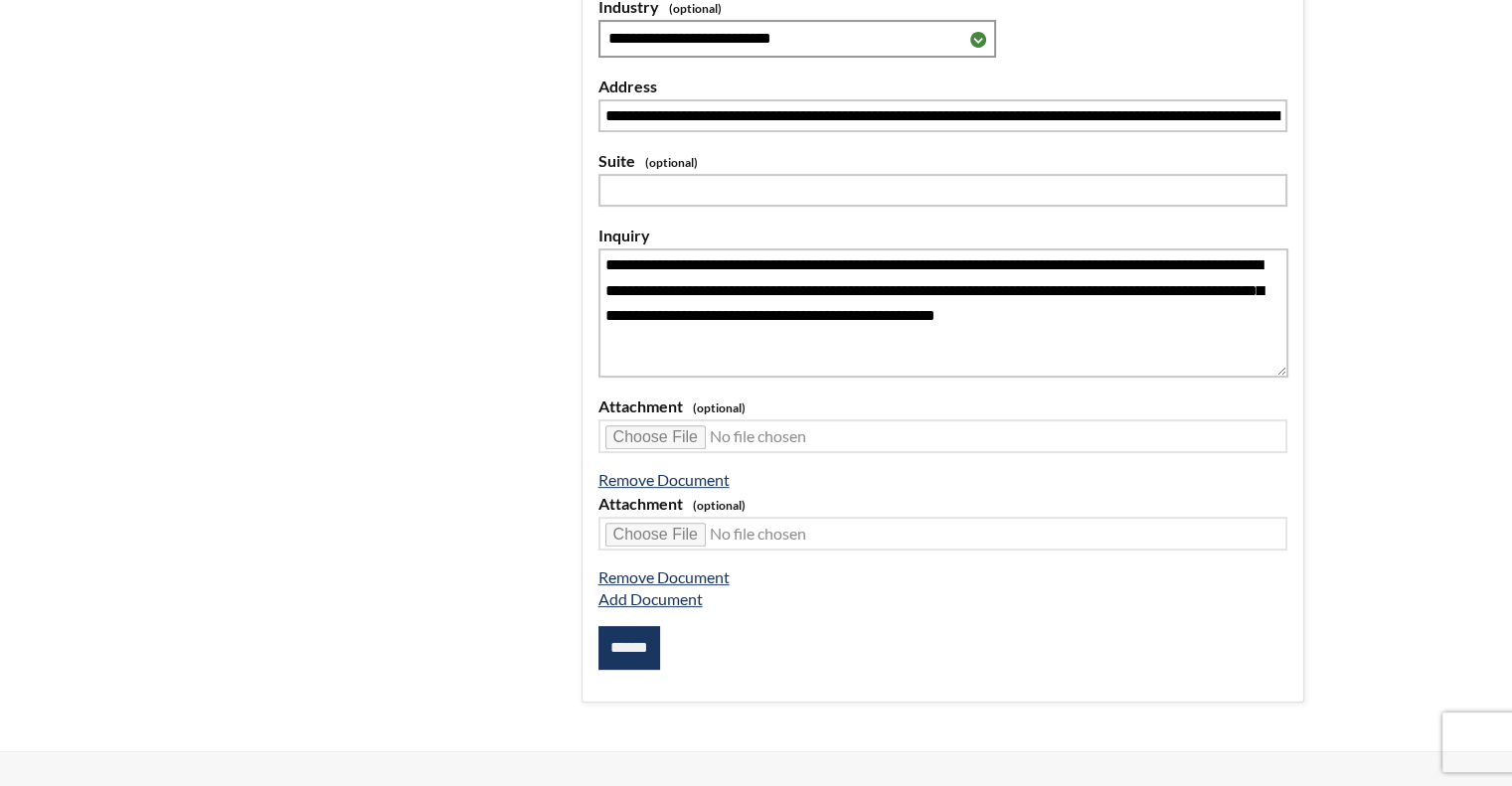 click on "******" at bounding box center (629, 648) 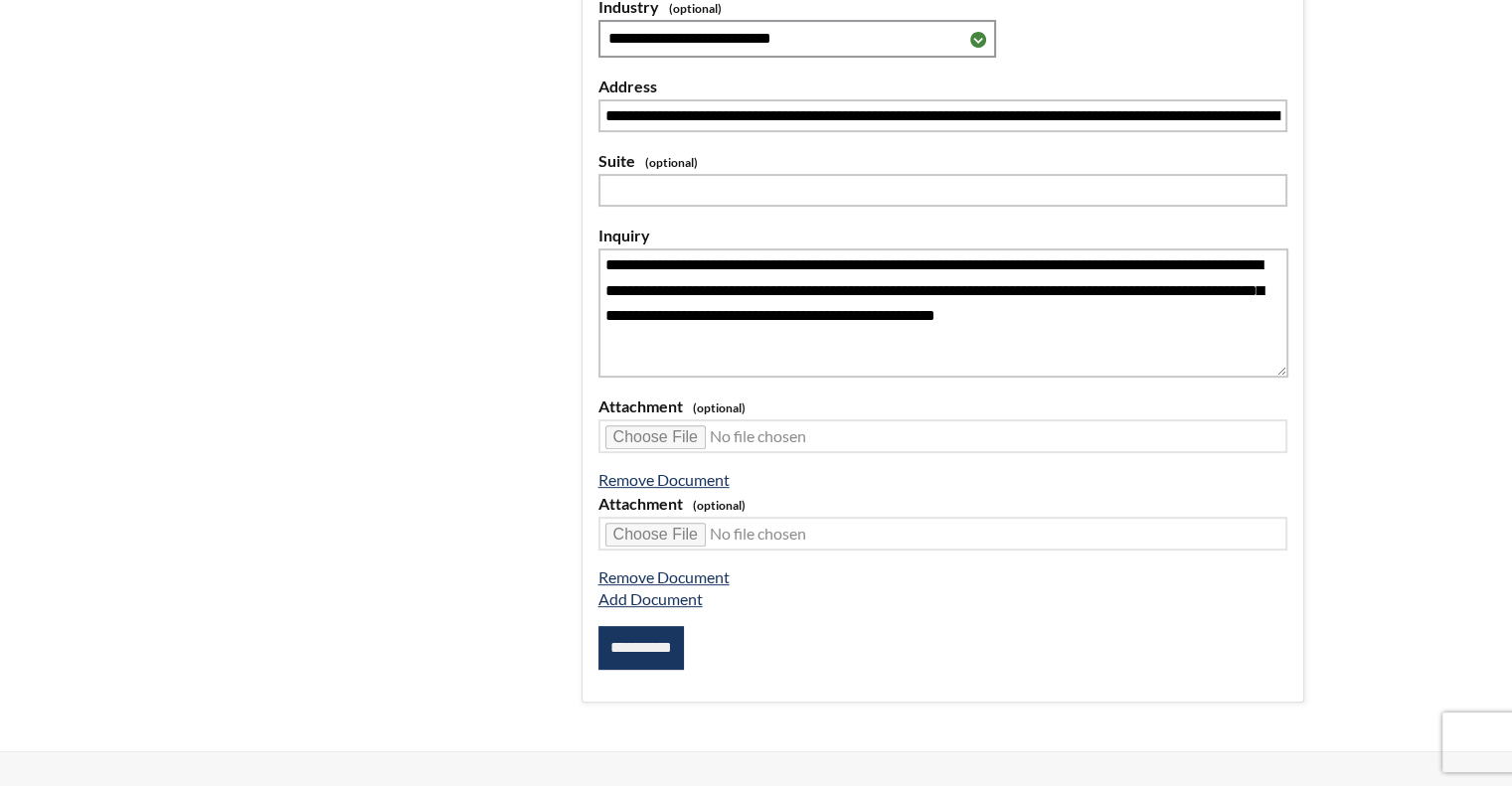 type on "**********" 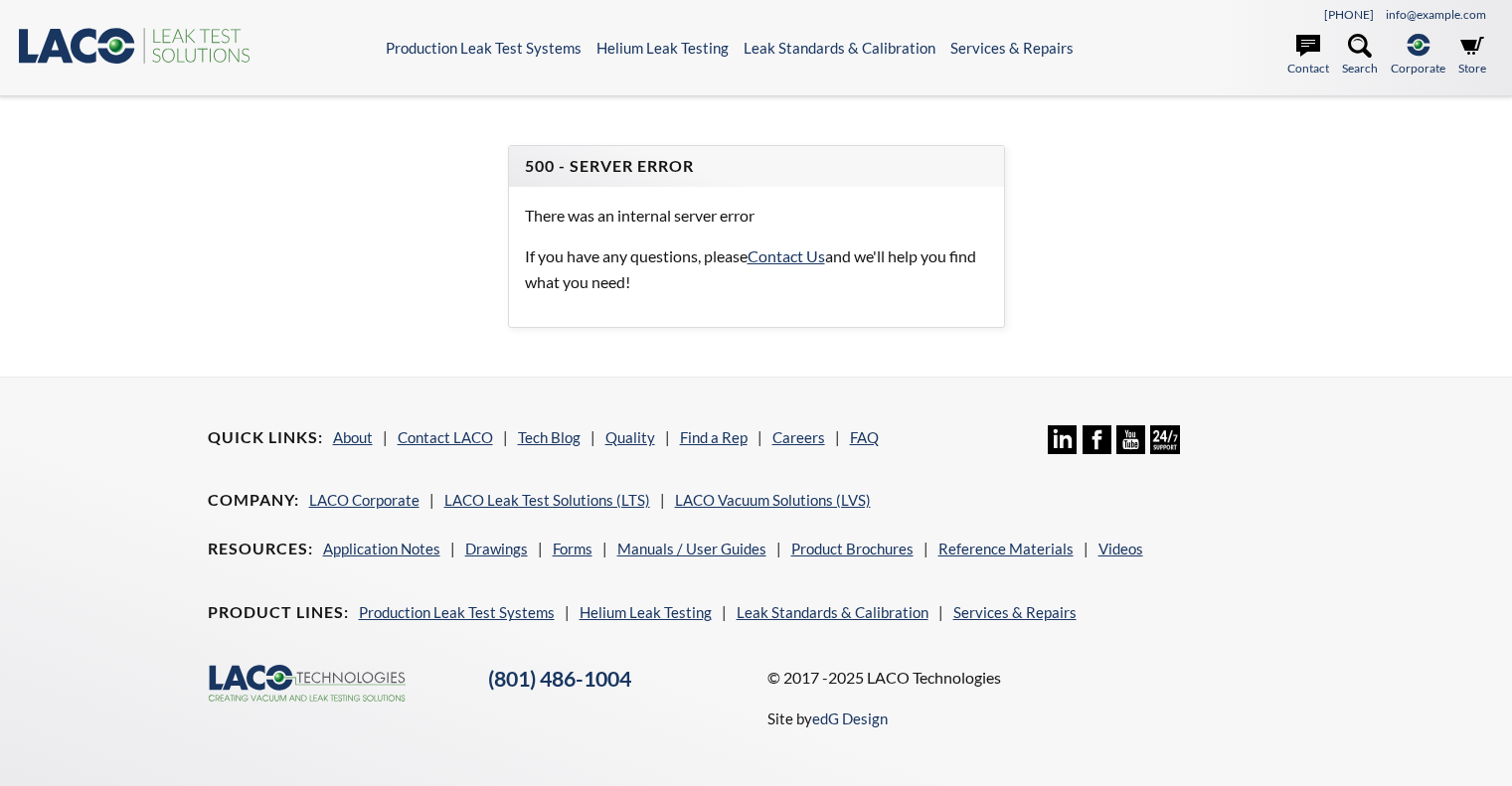 scroll, scrollTop: 0, scrollLeft: 0, axis: both 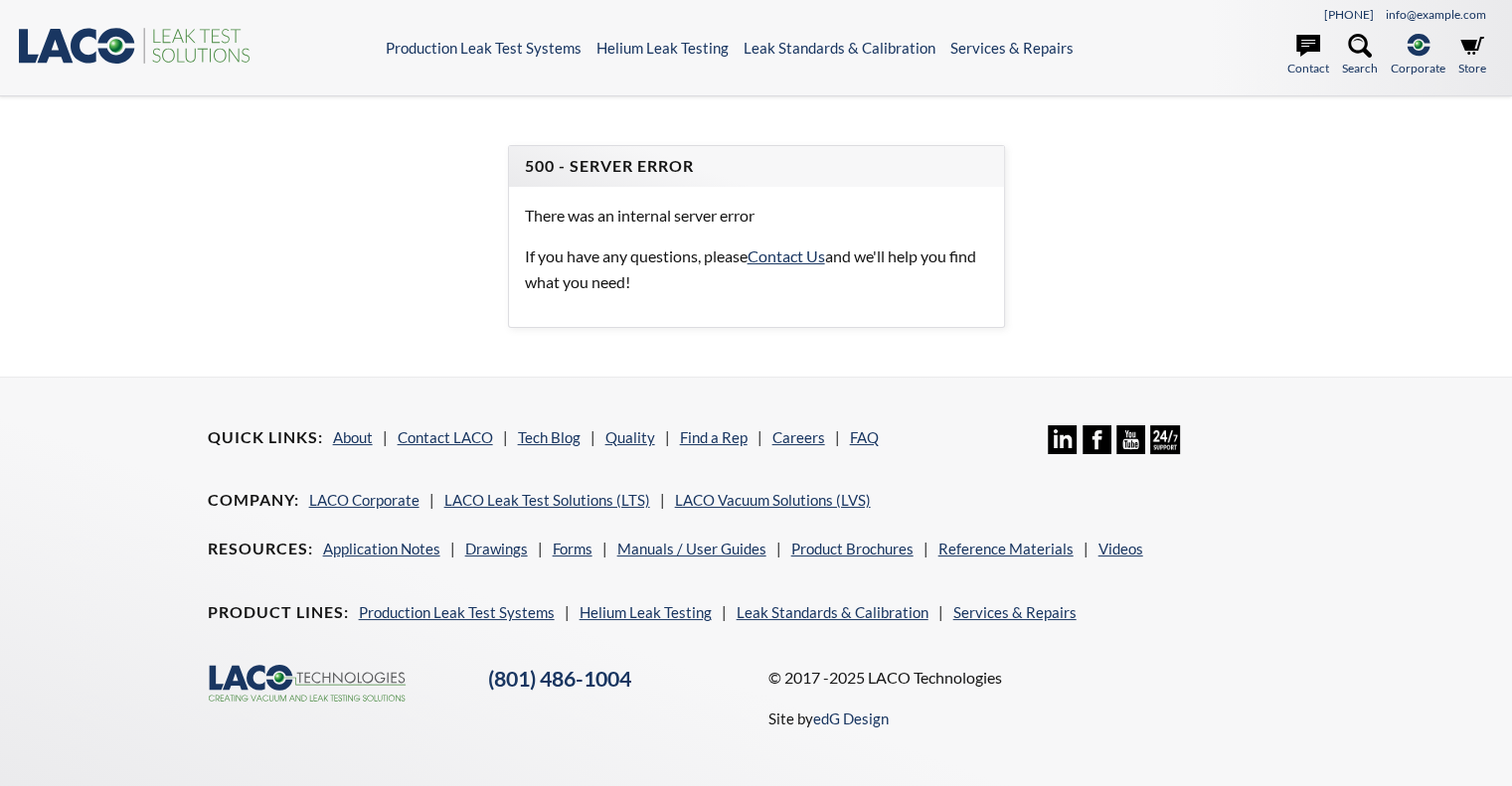 select 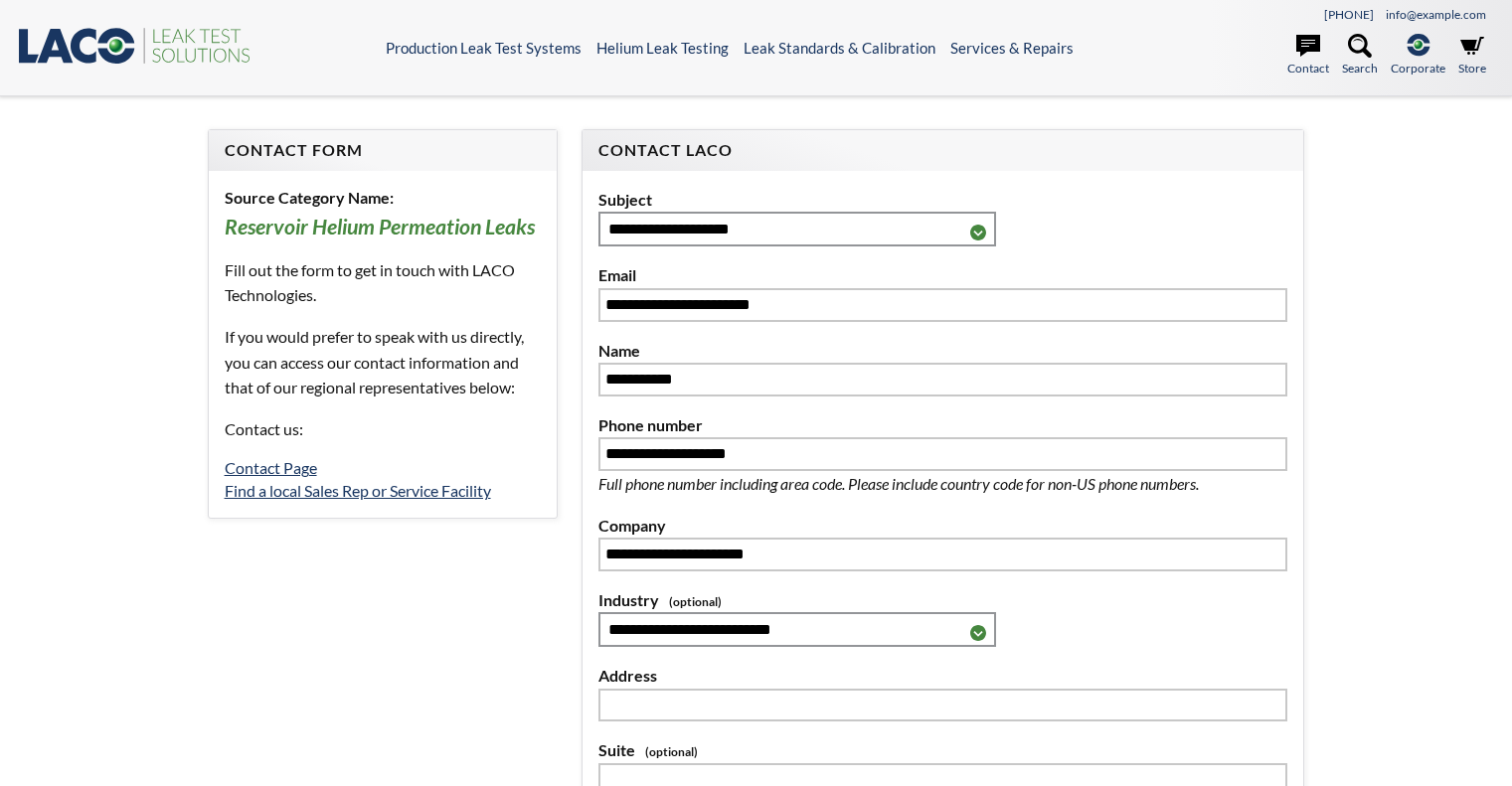 type on "**********" 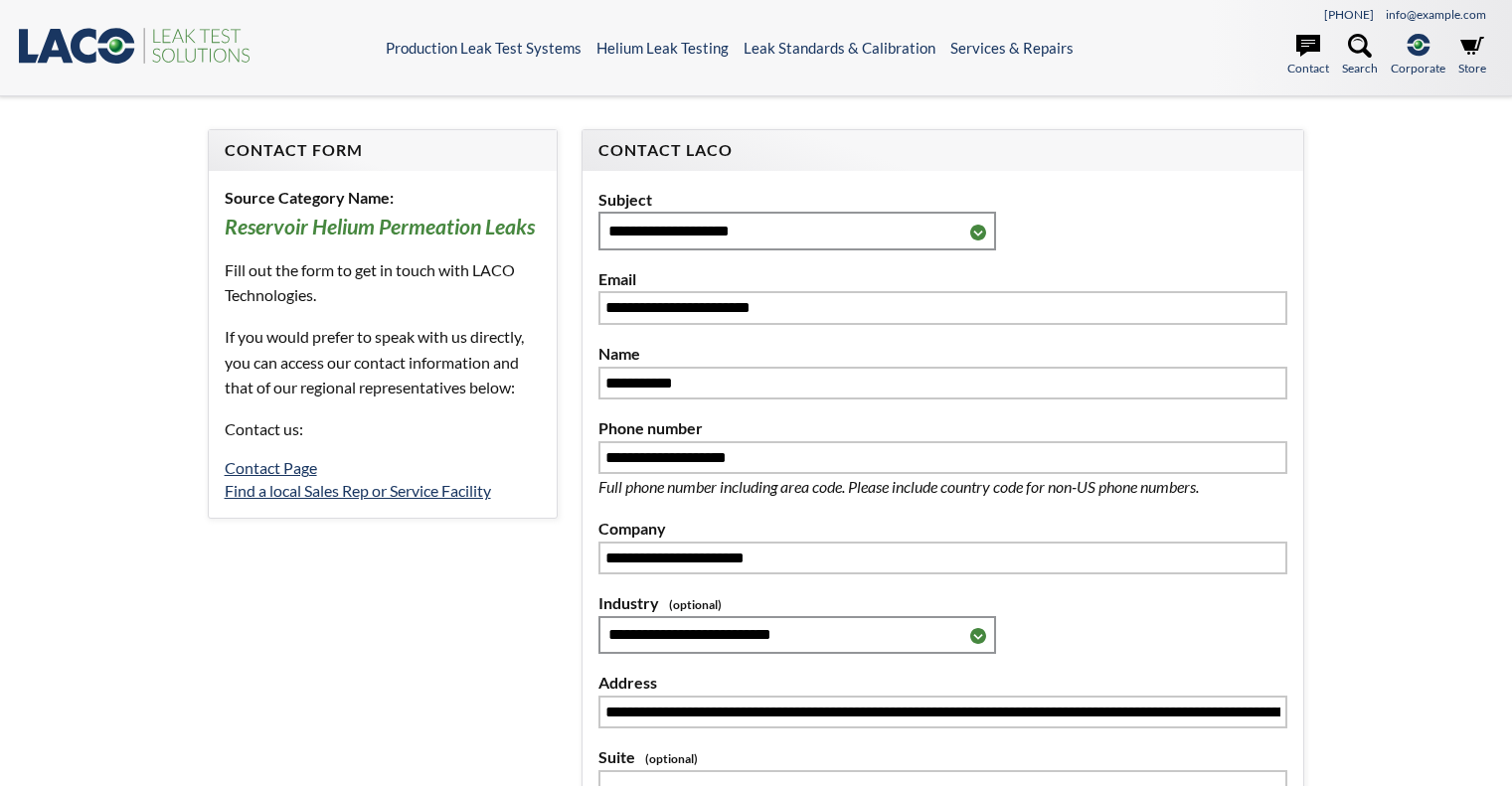 scroll, scrollTop: 592, scrollLeft: 0, axis: vertical 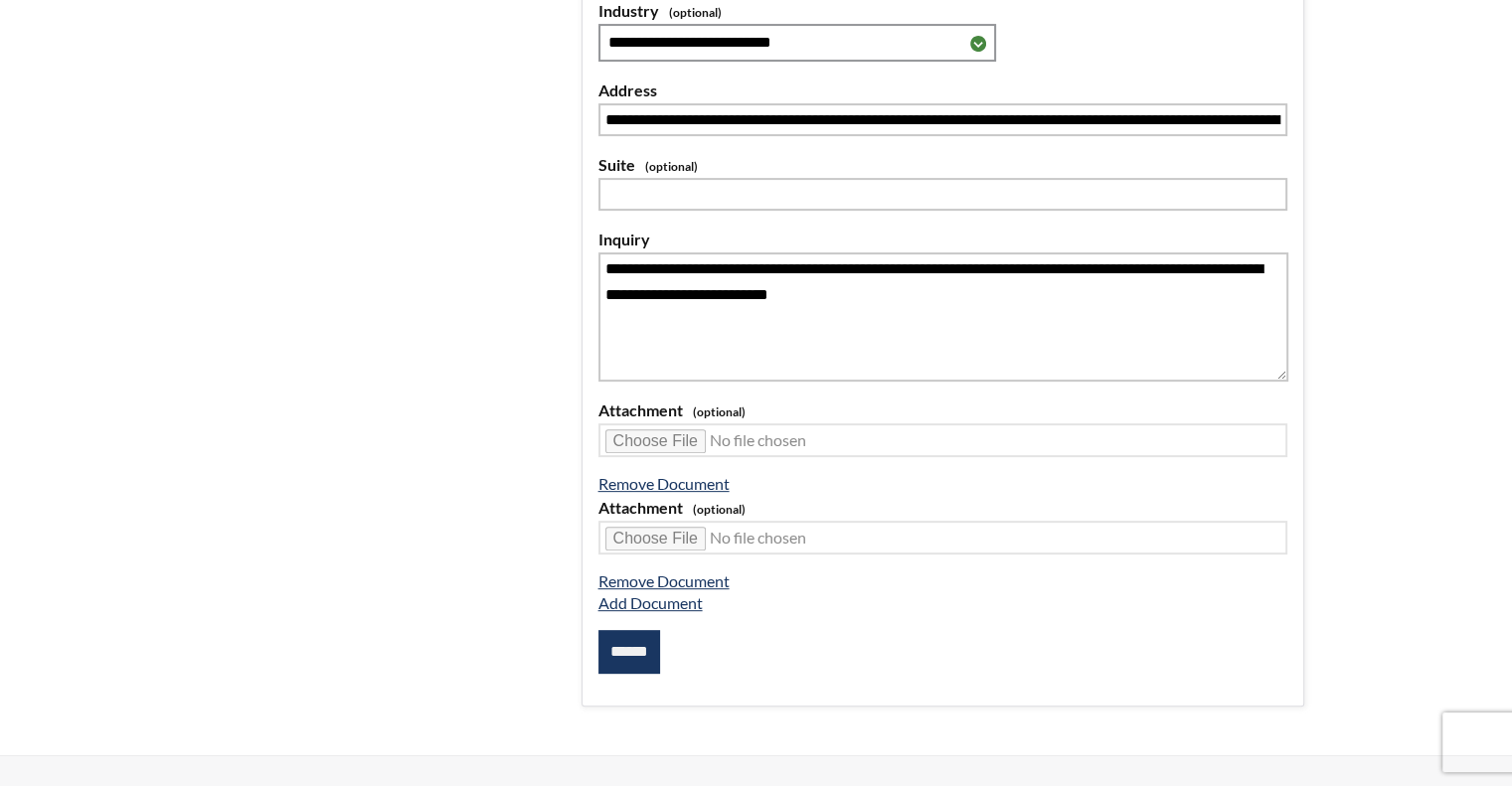 click on "******" at bounding box center (629, 652) 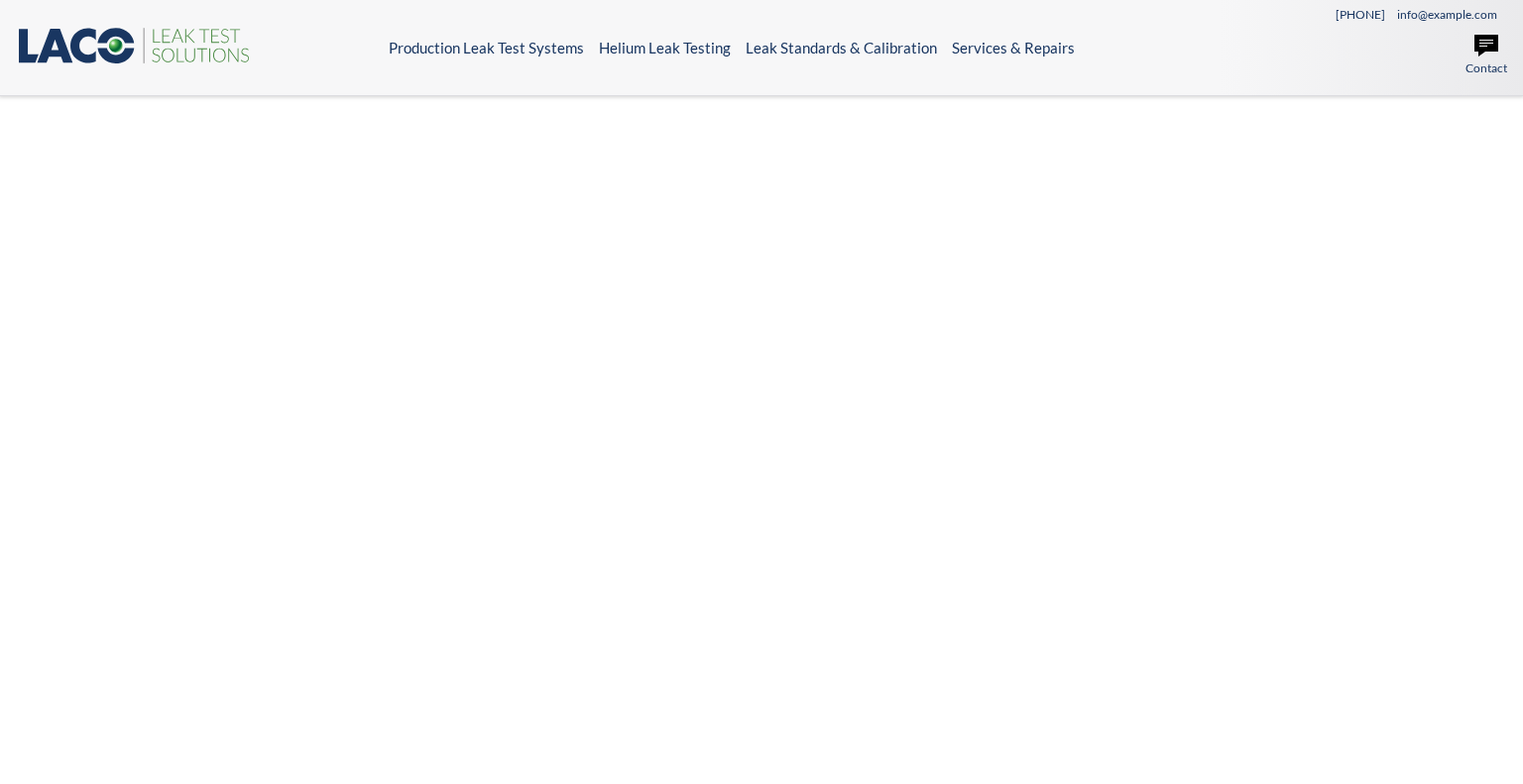 scroll, scrollTop: 0, scrollLeft: 0, axis: both 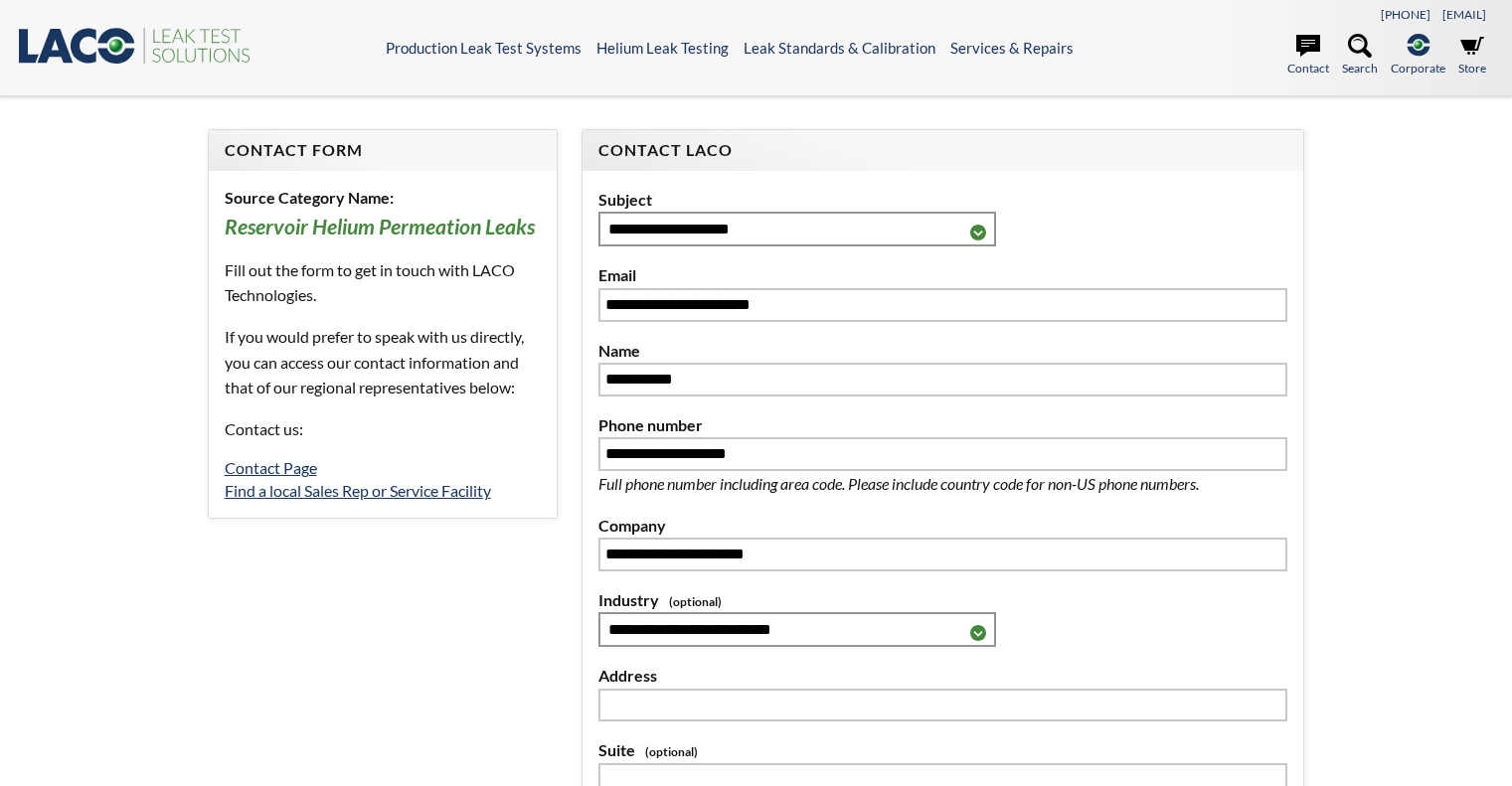 type on "**********" 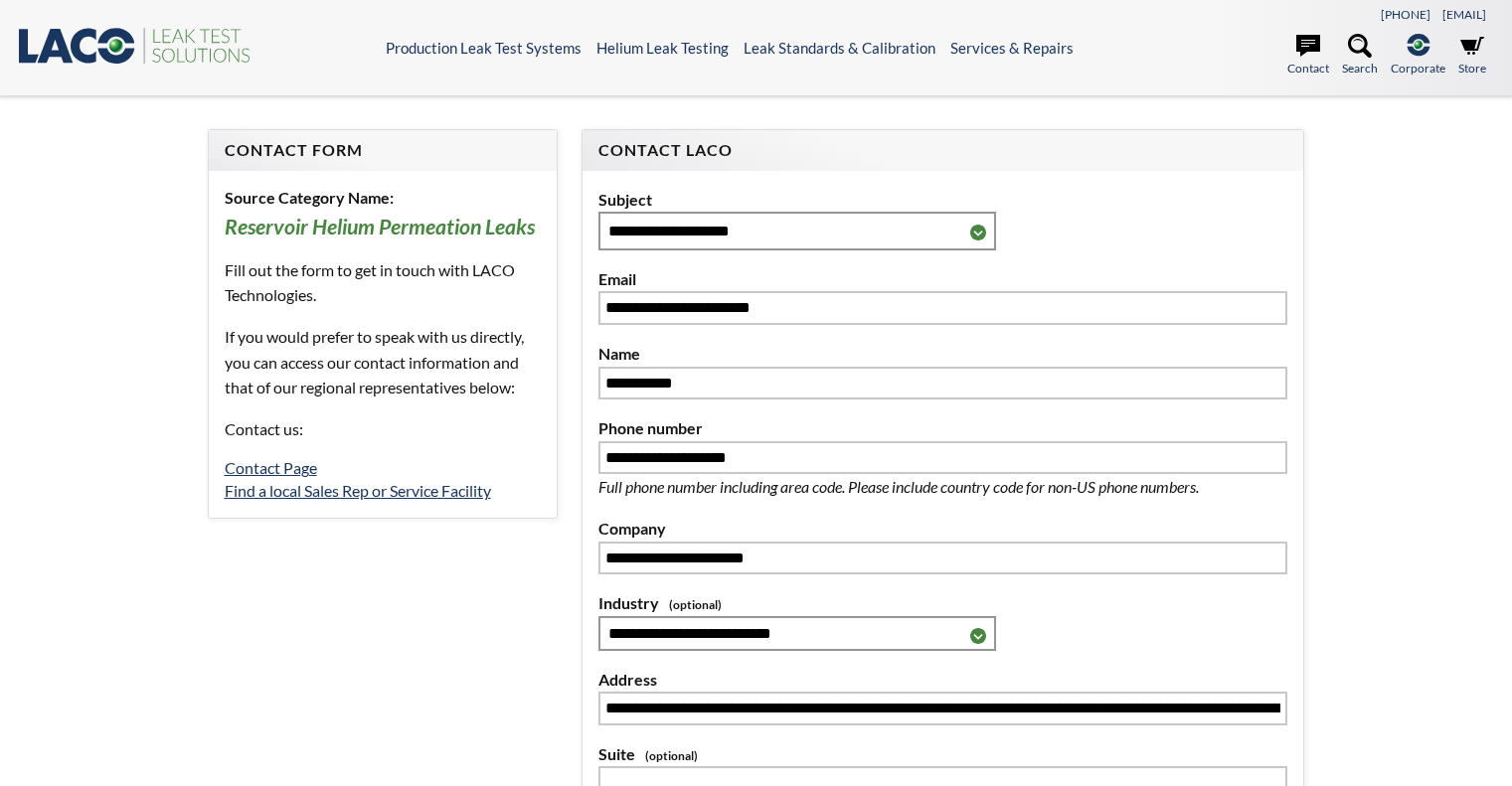 scroll, scrollTop: 589, scrollLeft: 0, axis: vertical 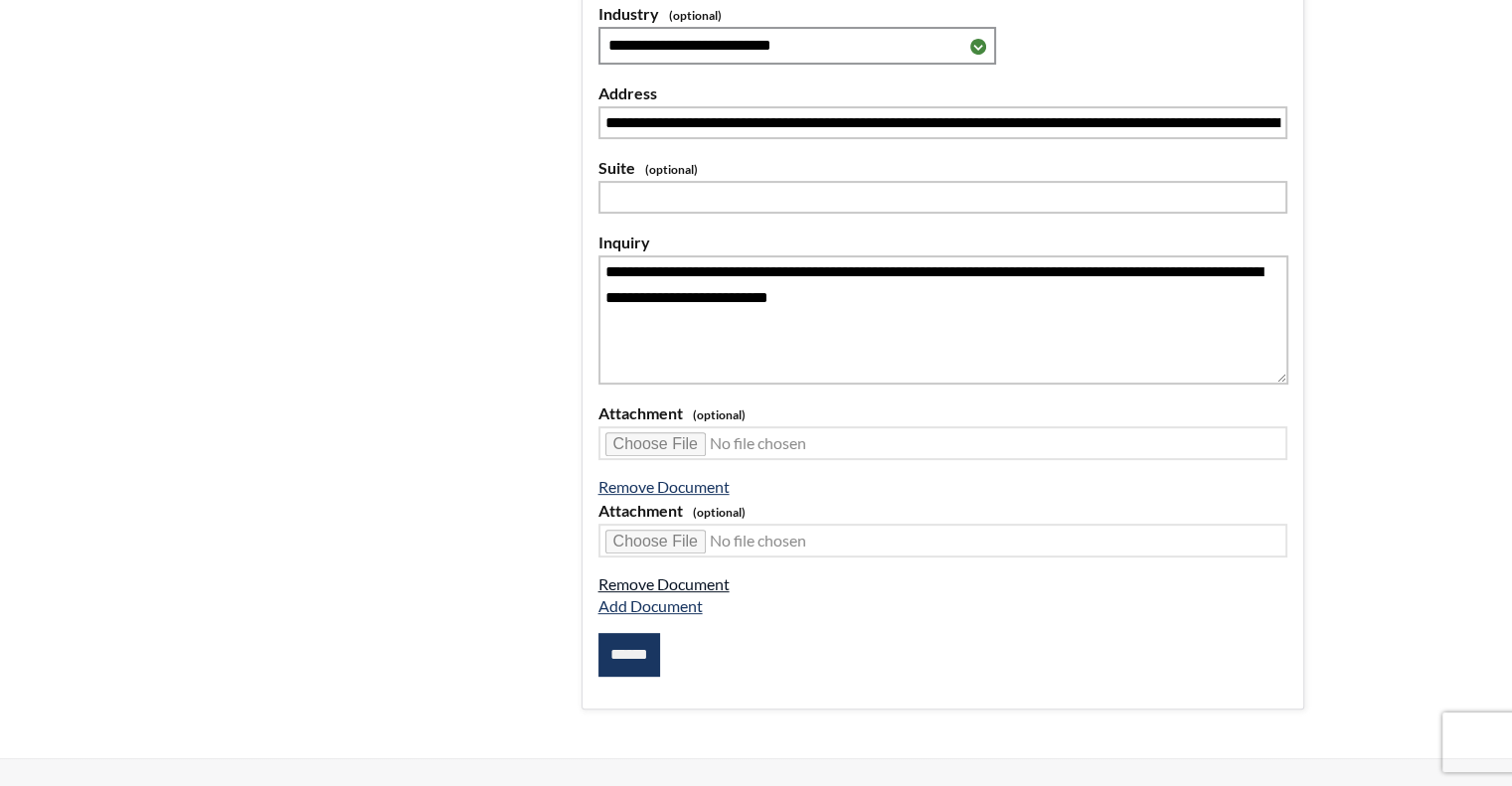 click on "Remove Document" at bounding box center (664, 583) 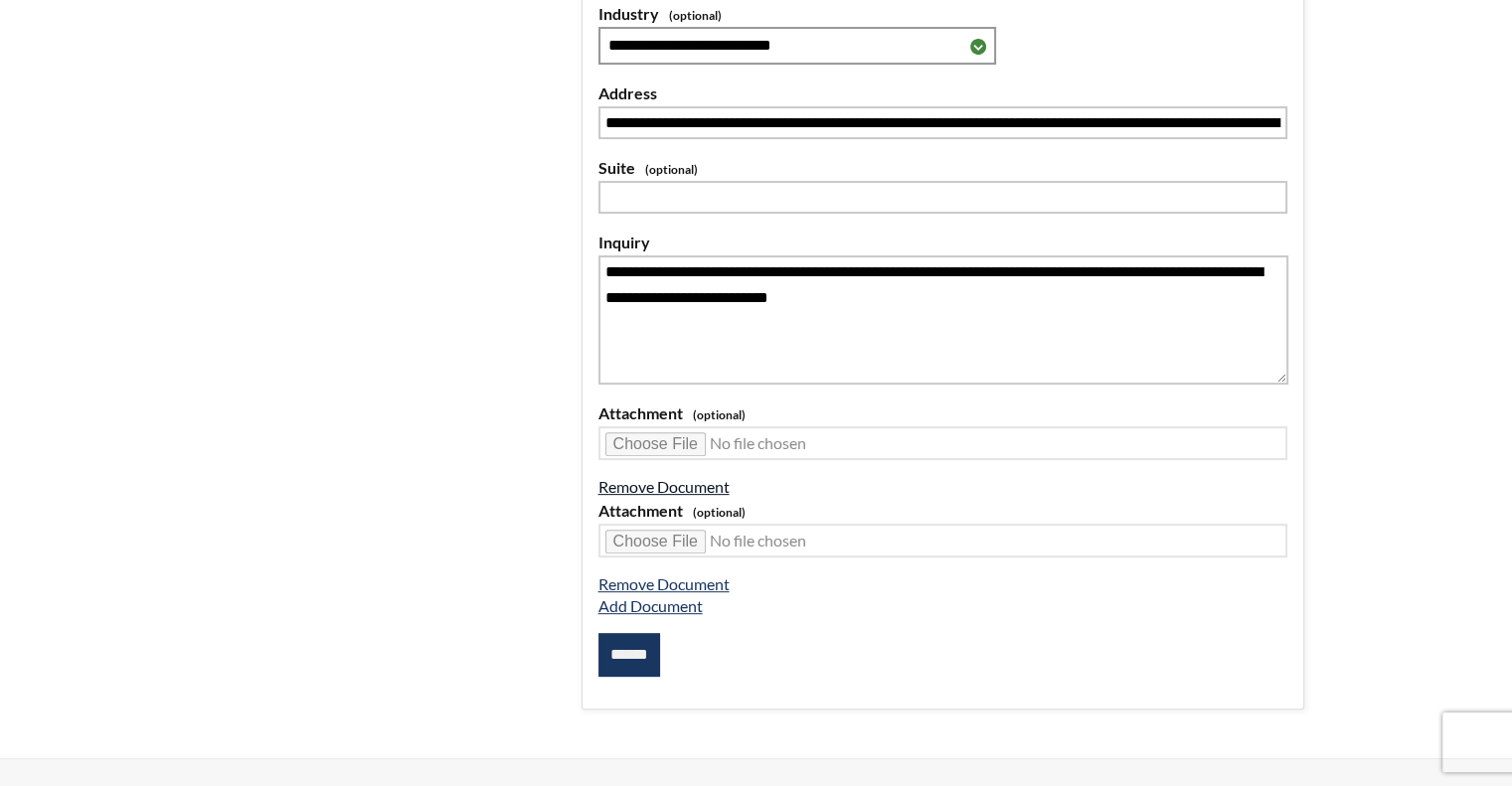 click on "Remove Document" at bounding box center [664, 486] 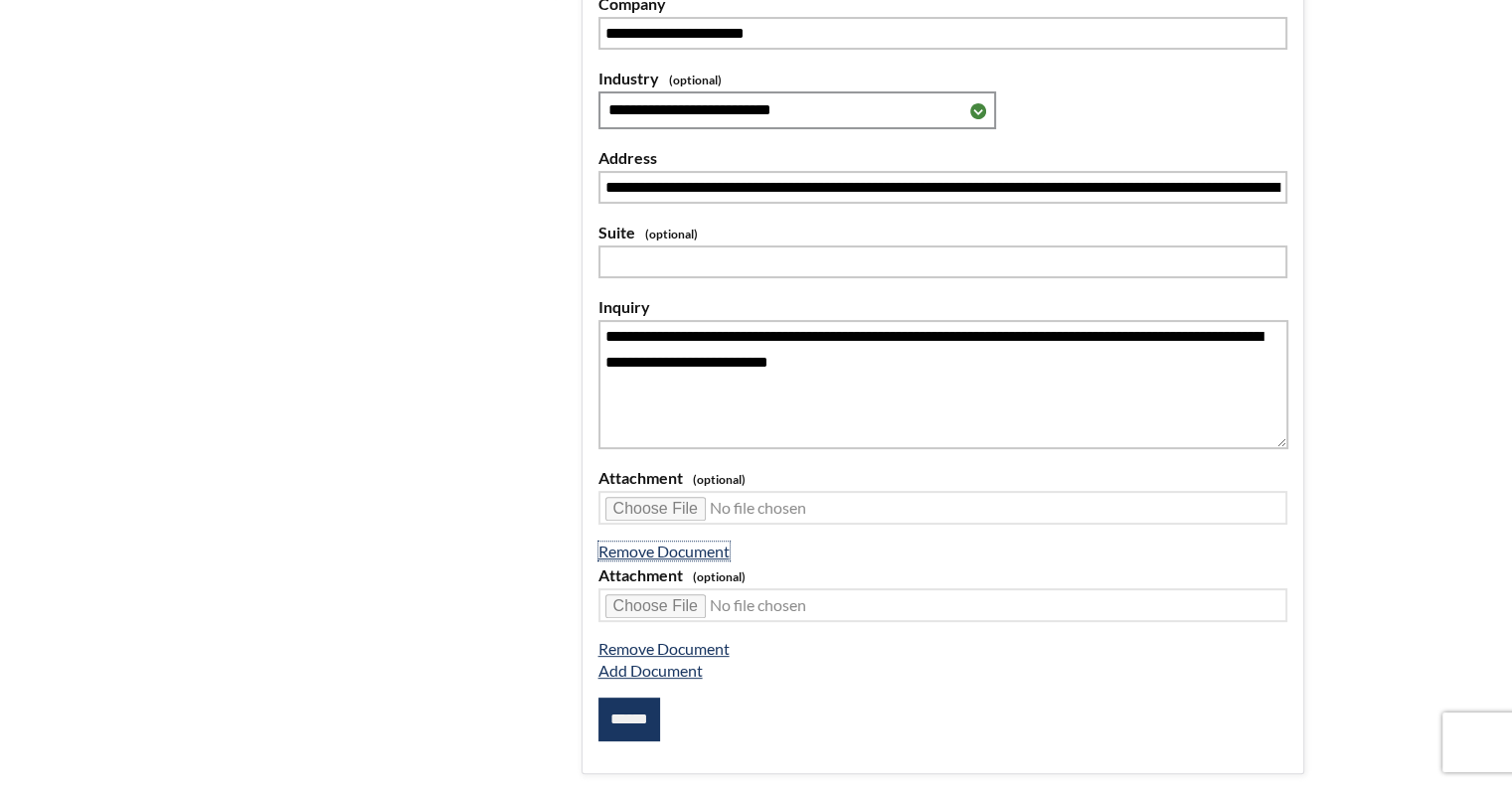 scroll, scrollTop: 490, scrollLeft: 0, axis: vertical 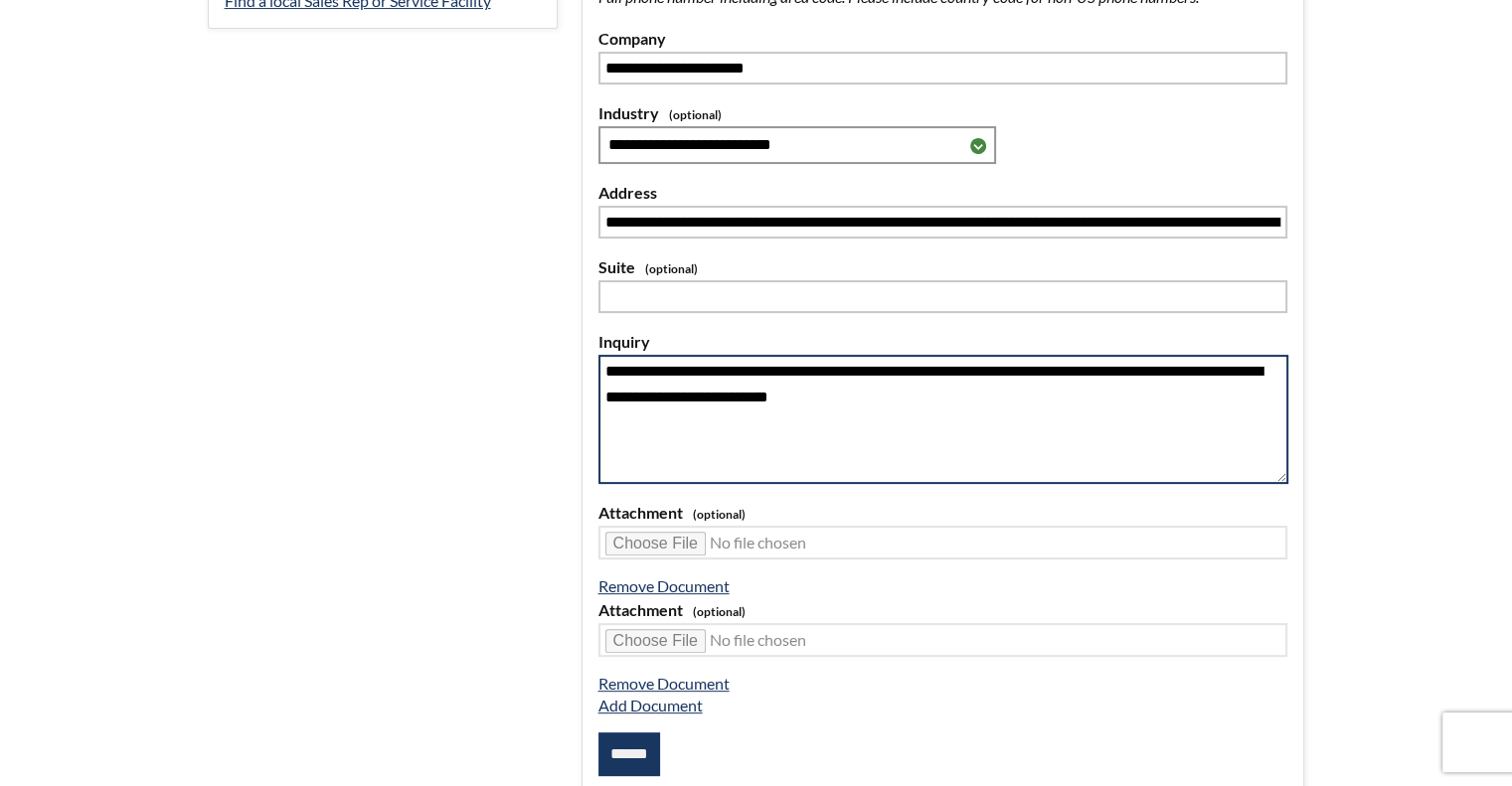 click on "**********" at bounding box center [943, 419] 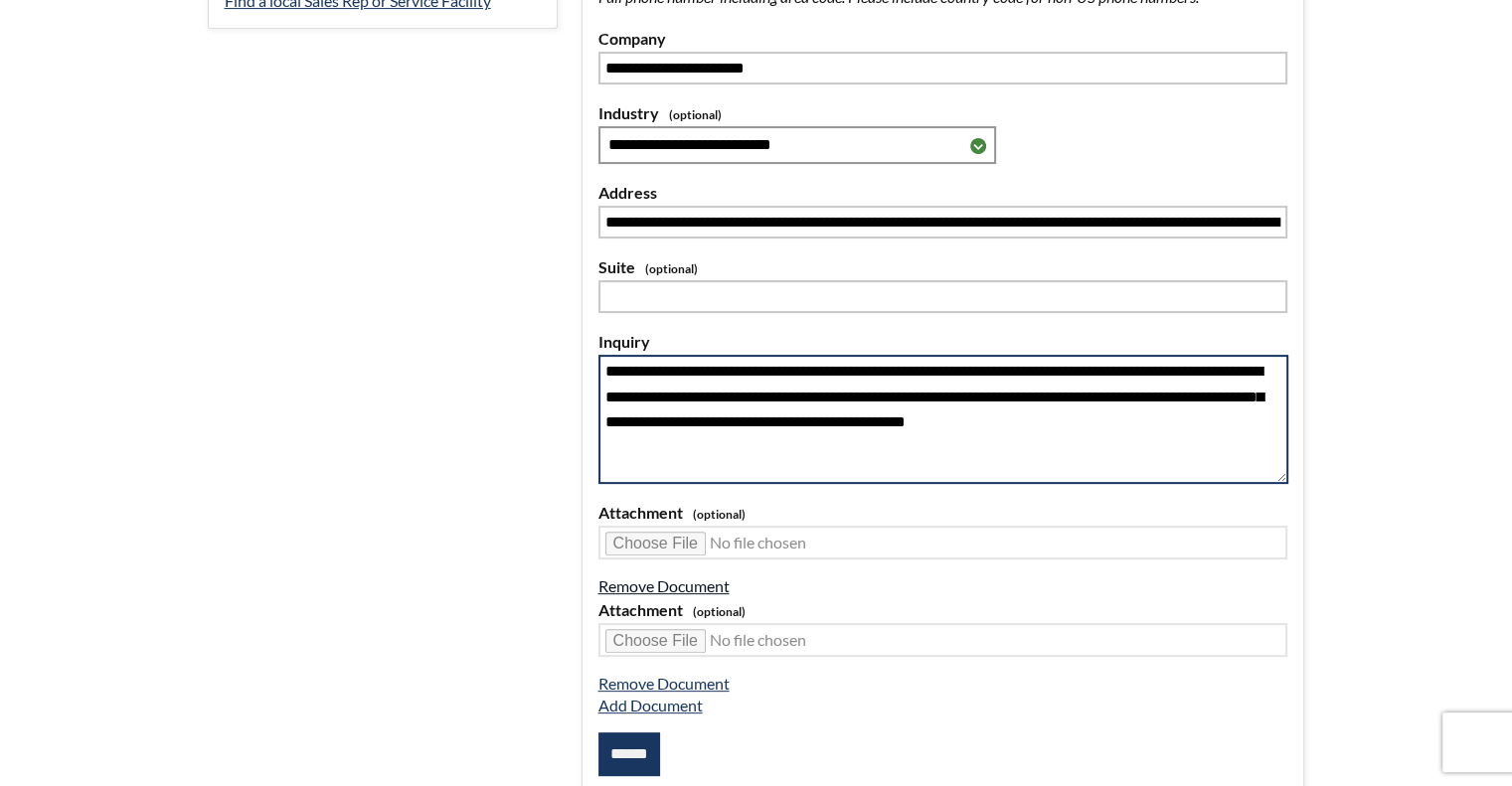 type on "**********" 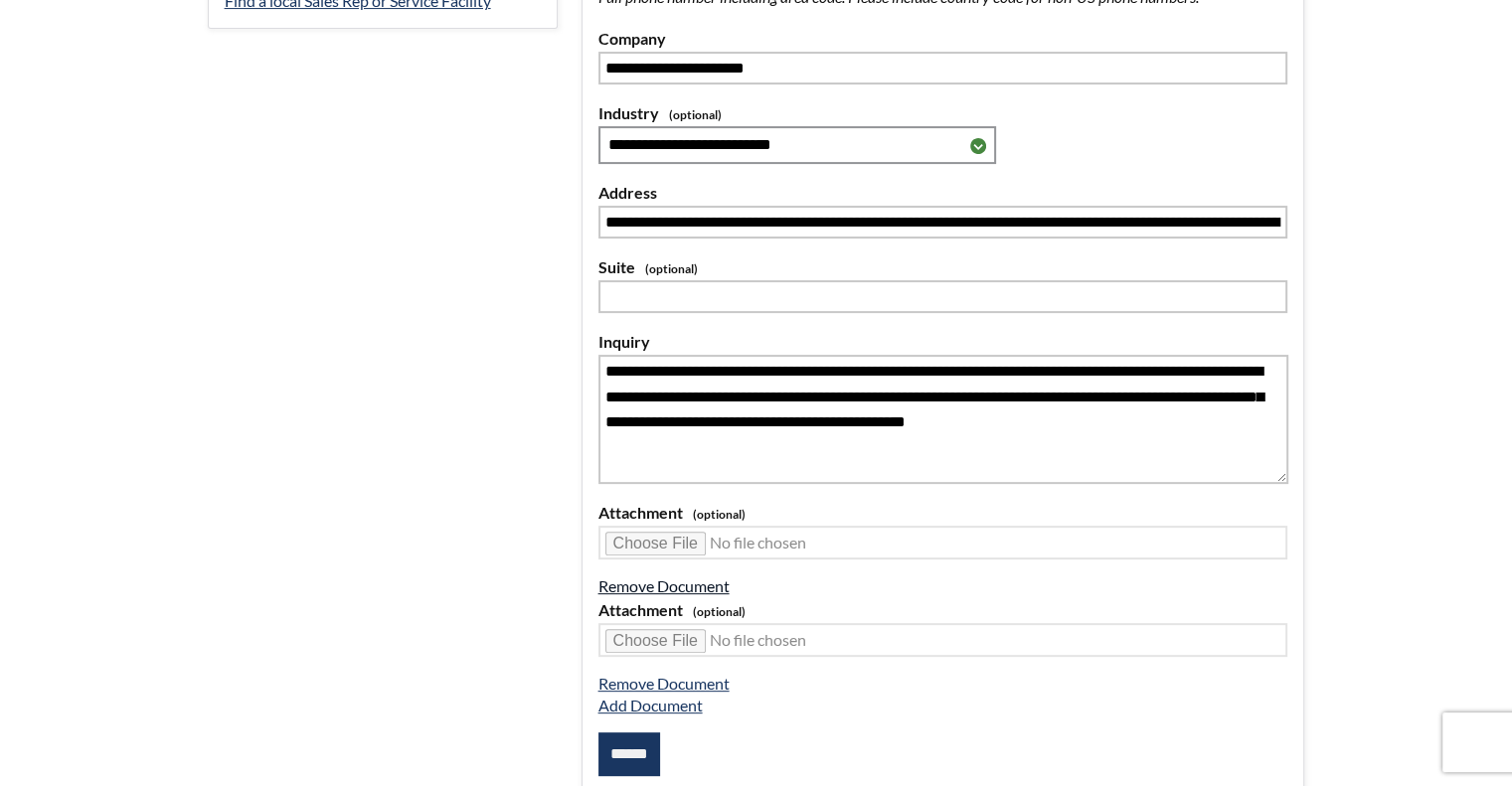 click on "Remove Document" at bounding box center (664, 585) 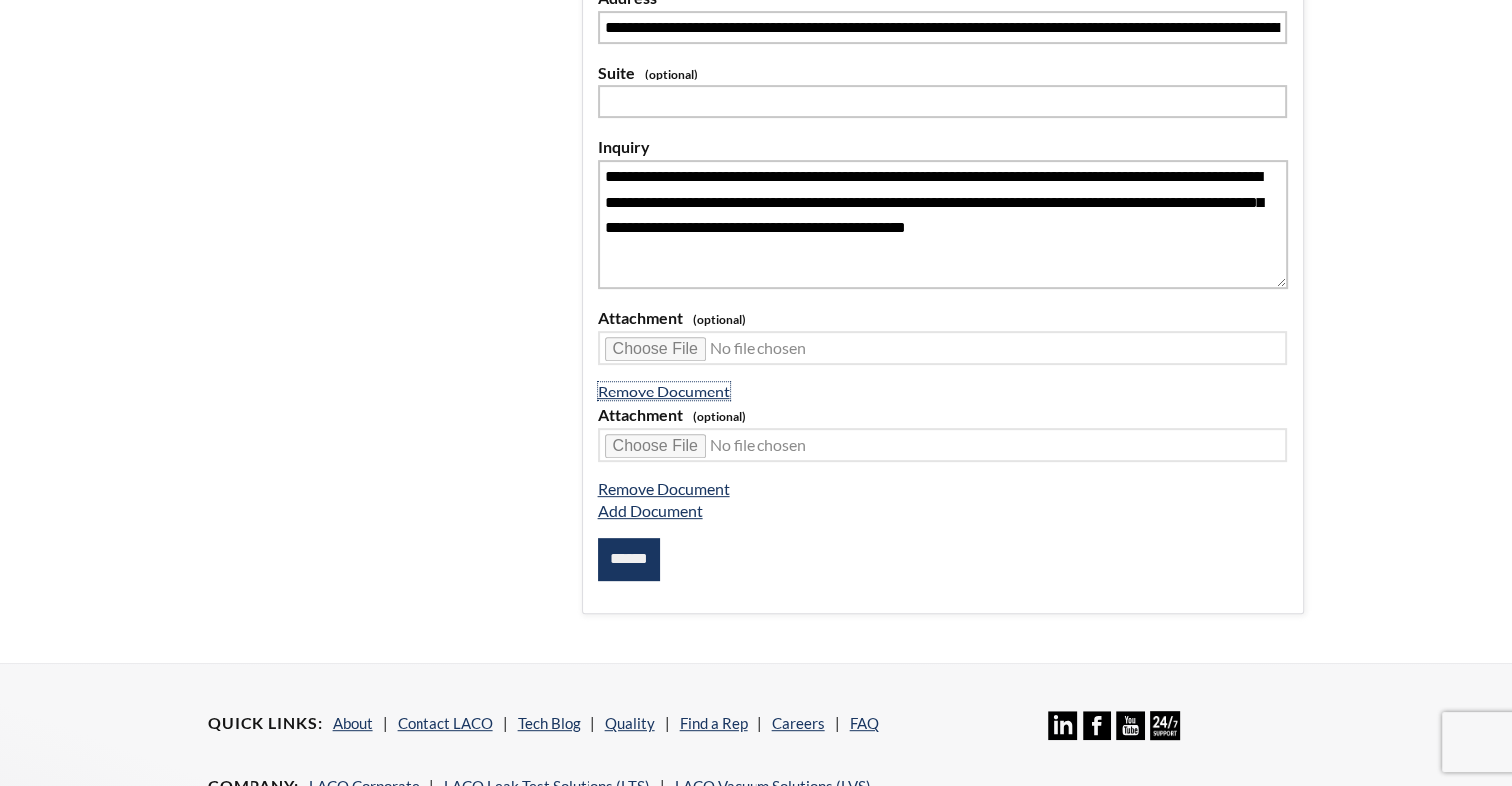 scroll, scrollTop: 689, scrollLeft: 0, axis: vertical 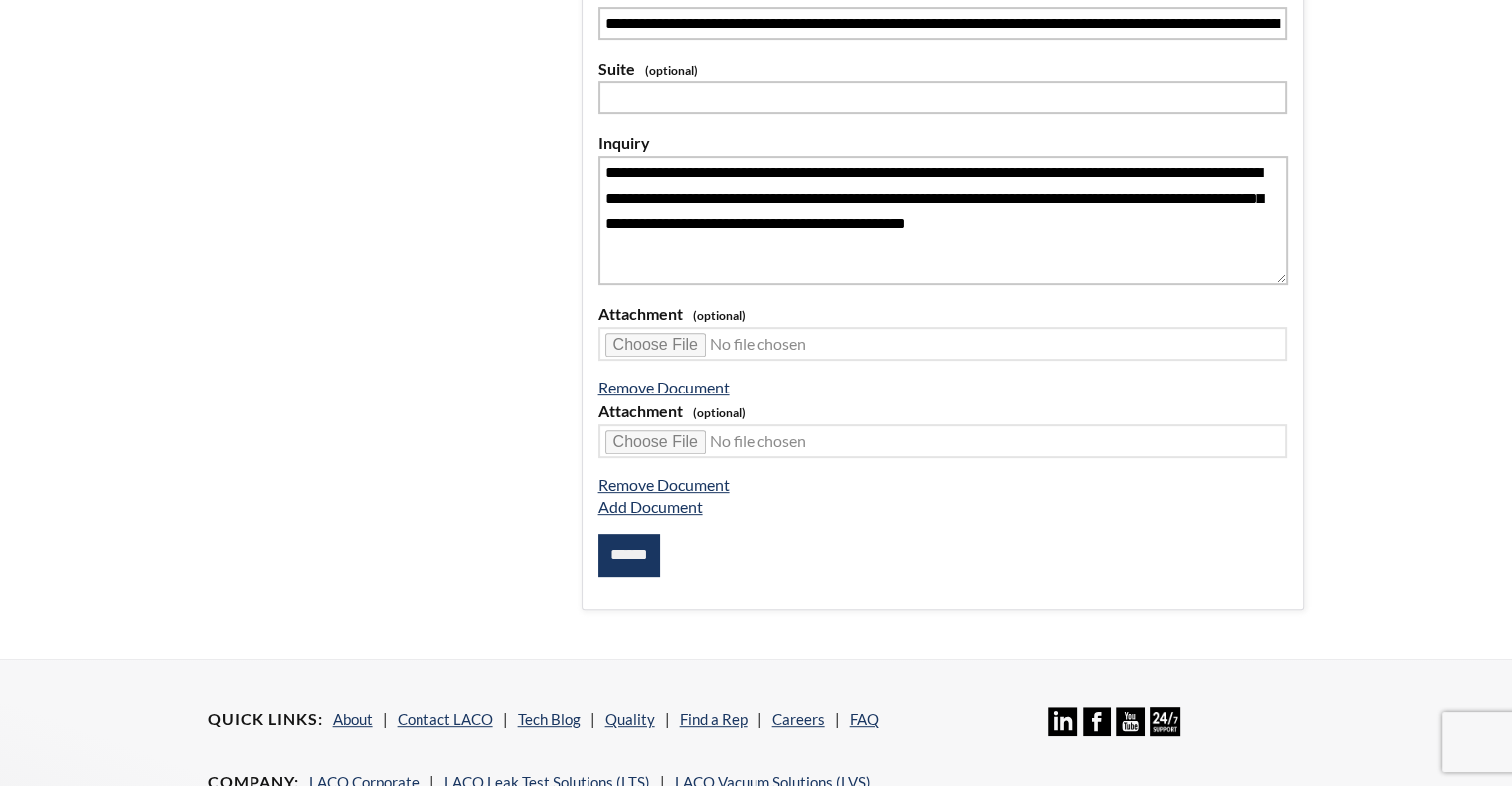 click on "******" at bounding box center (629, 555) 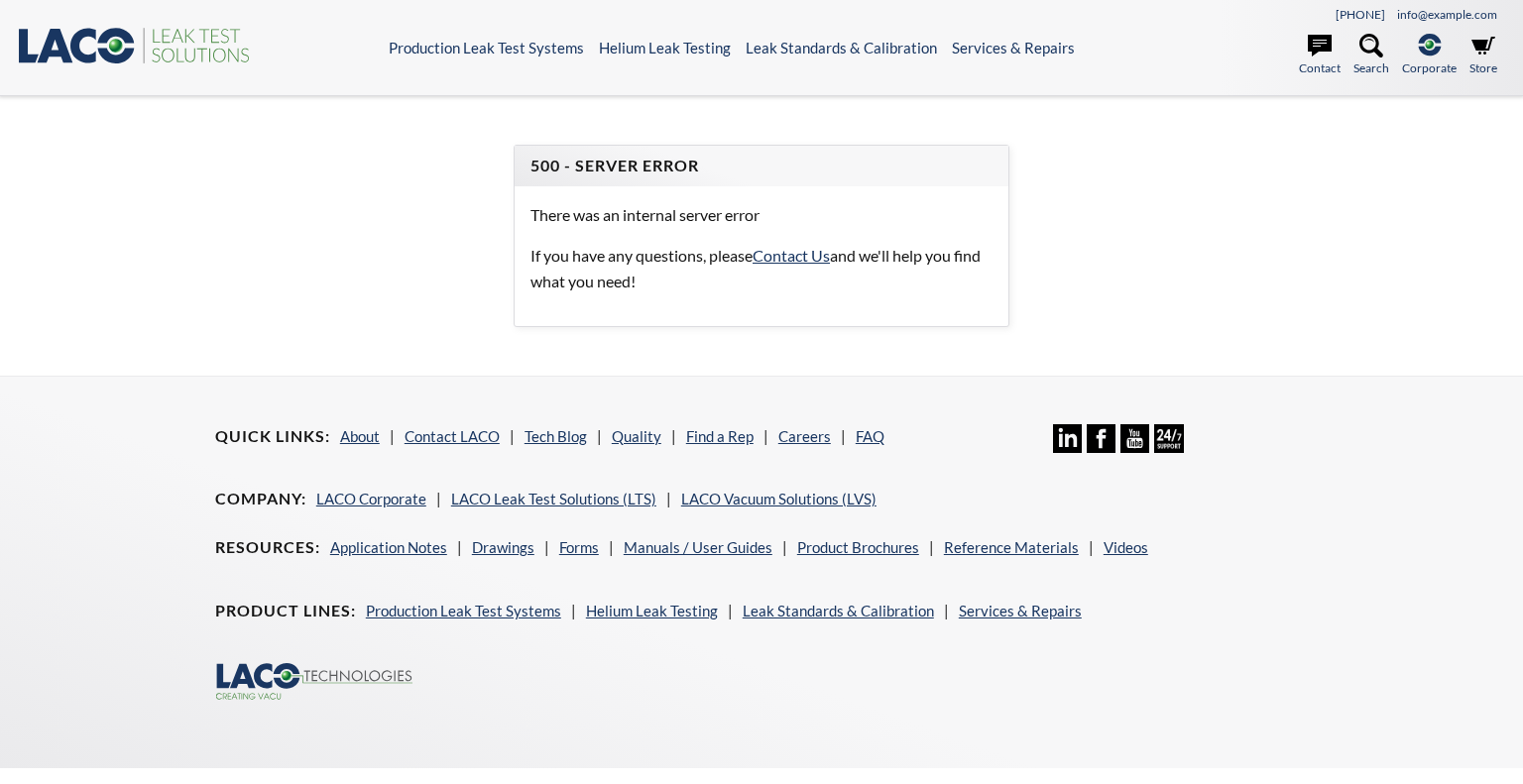 scroll, scrollTop: 0, scrollLeft: 0, axis: both 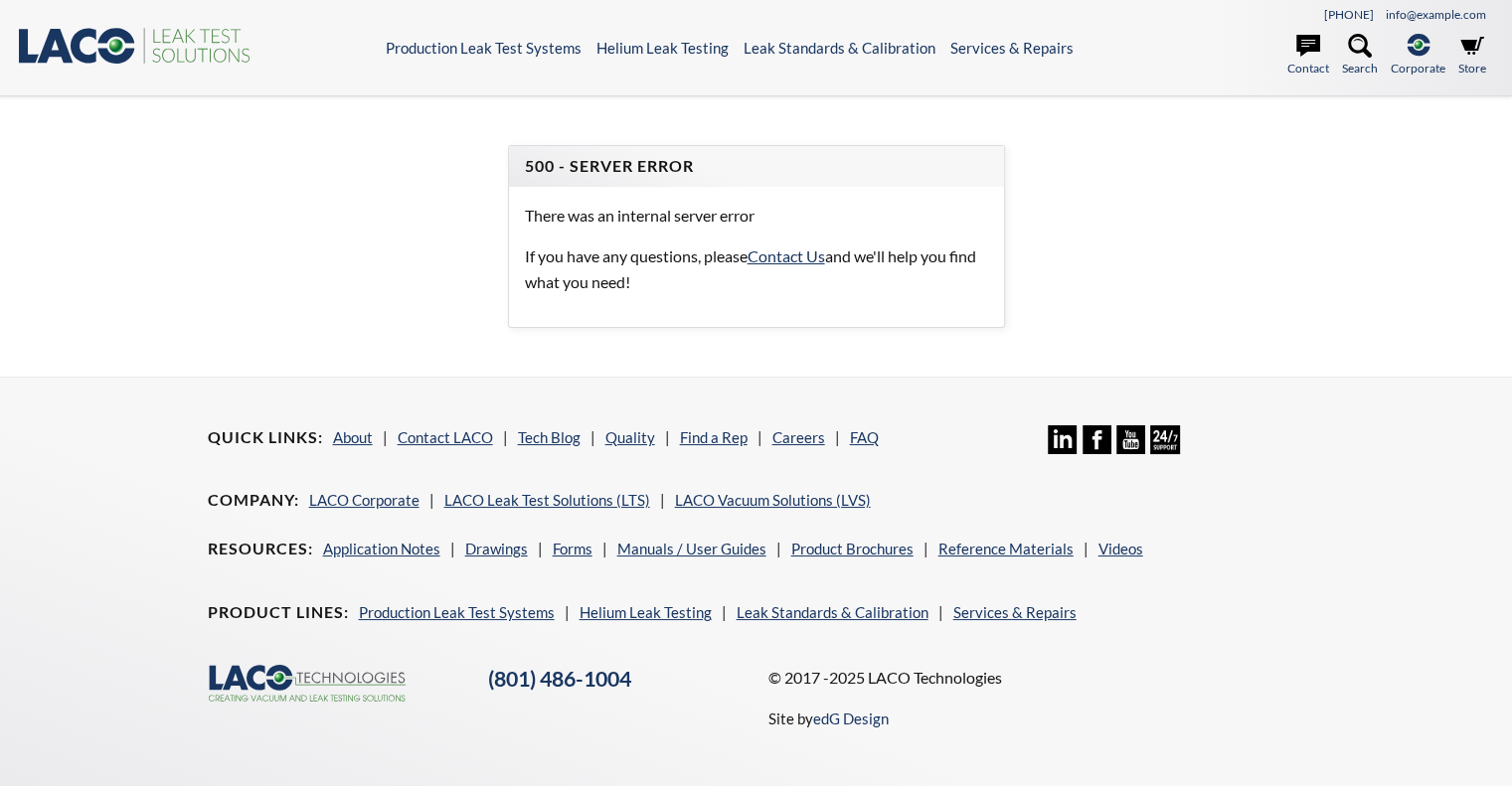 select 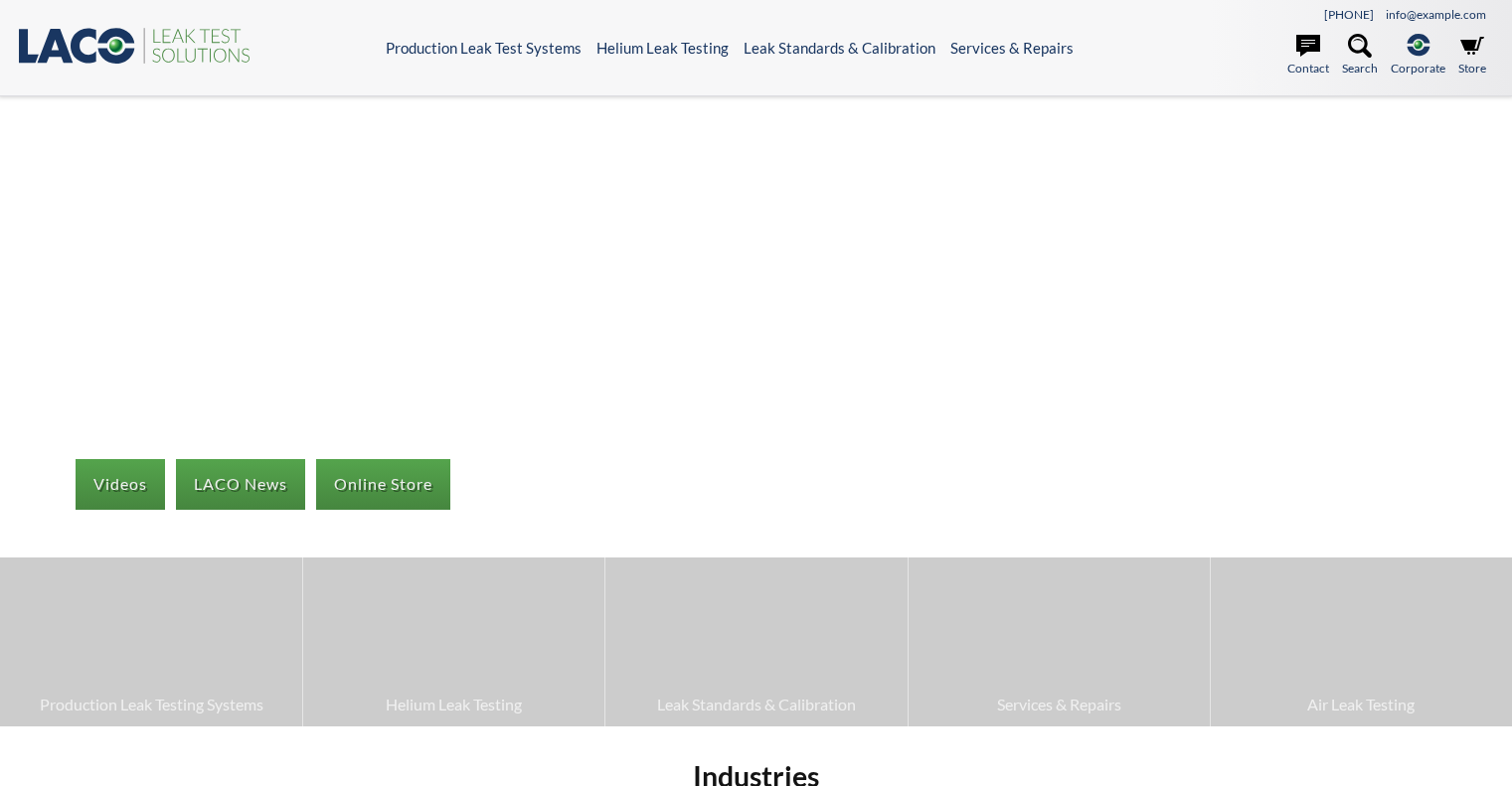 scroll, scrollTop: 0, scrollLeft: 0, axis: both 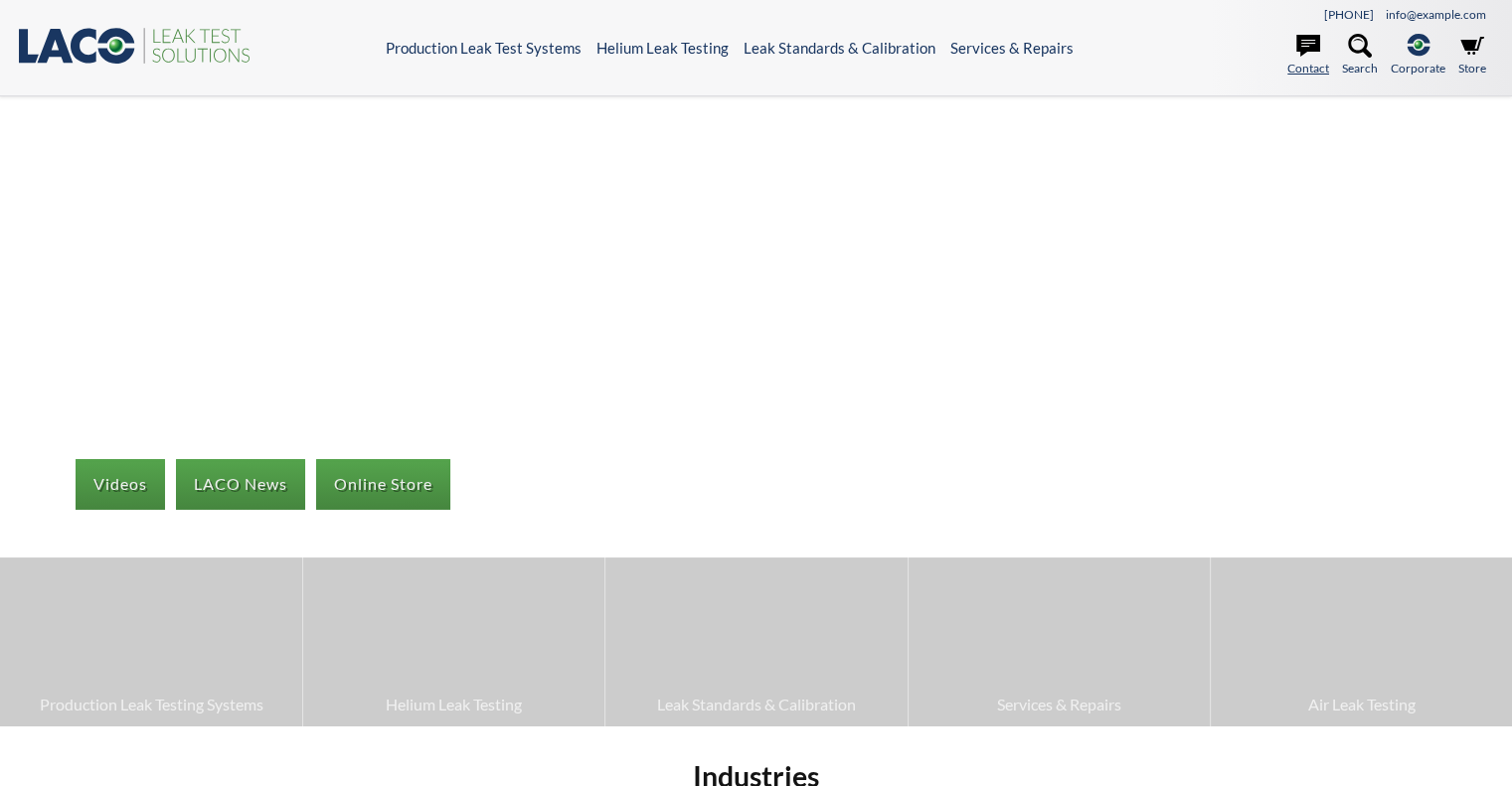 click 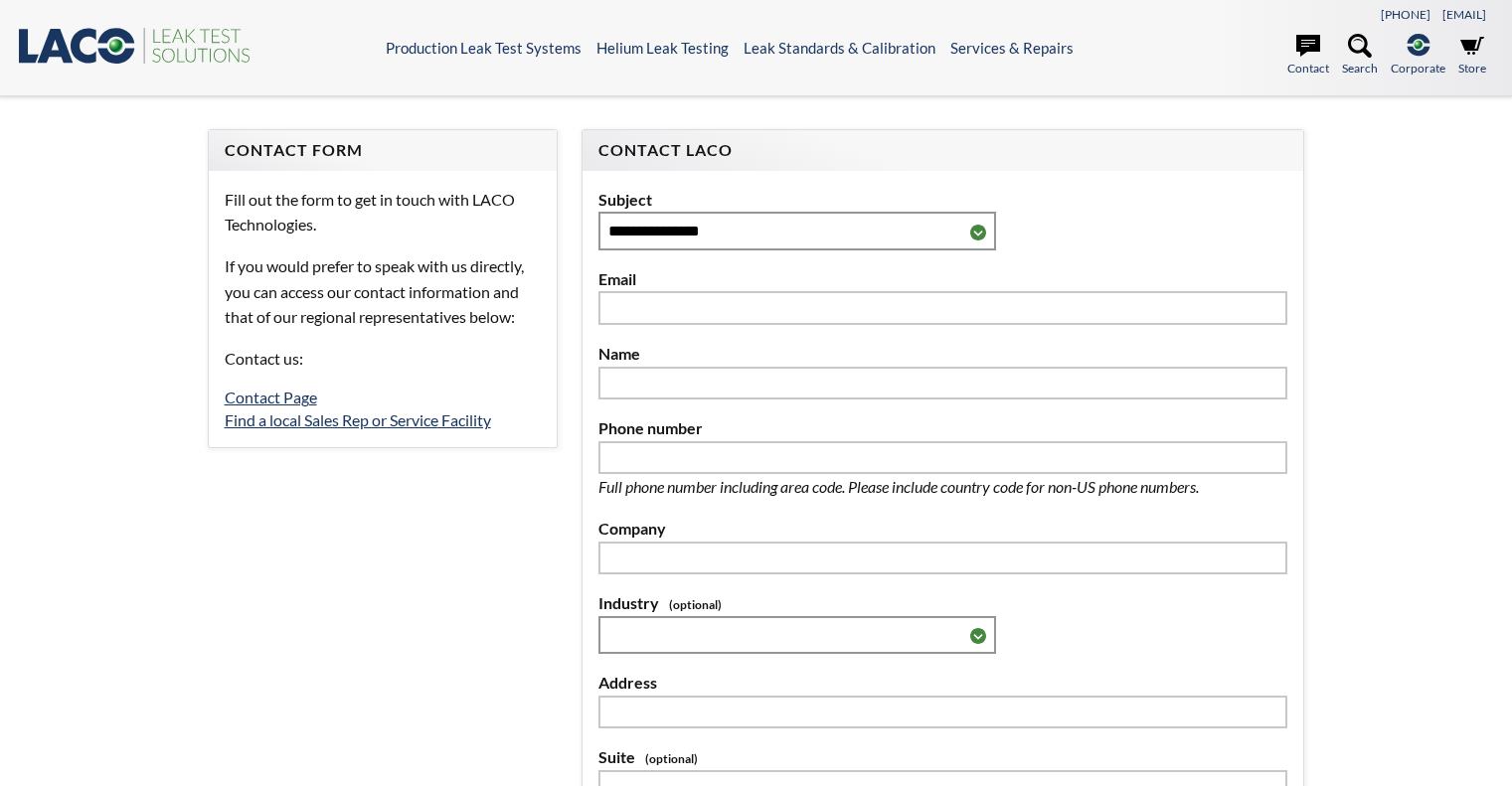 scroll, scrollTop: 0, scrollLeft: 0, axis: both 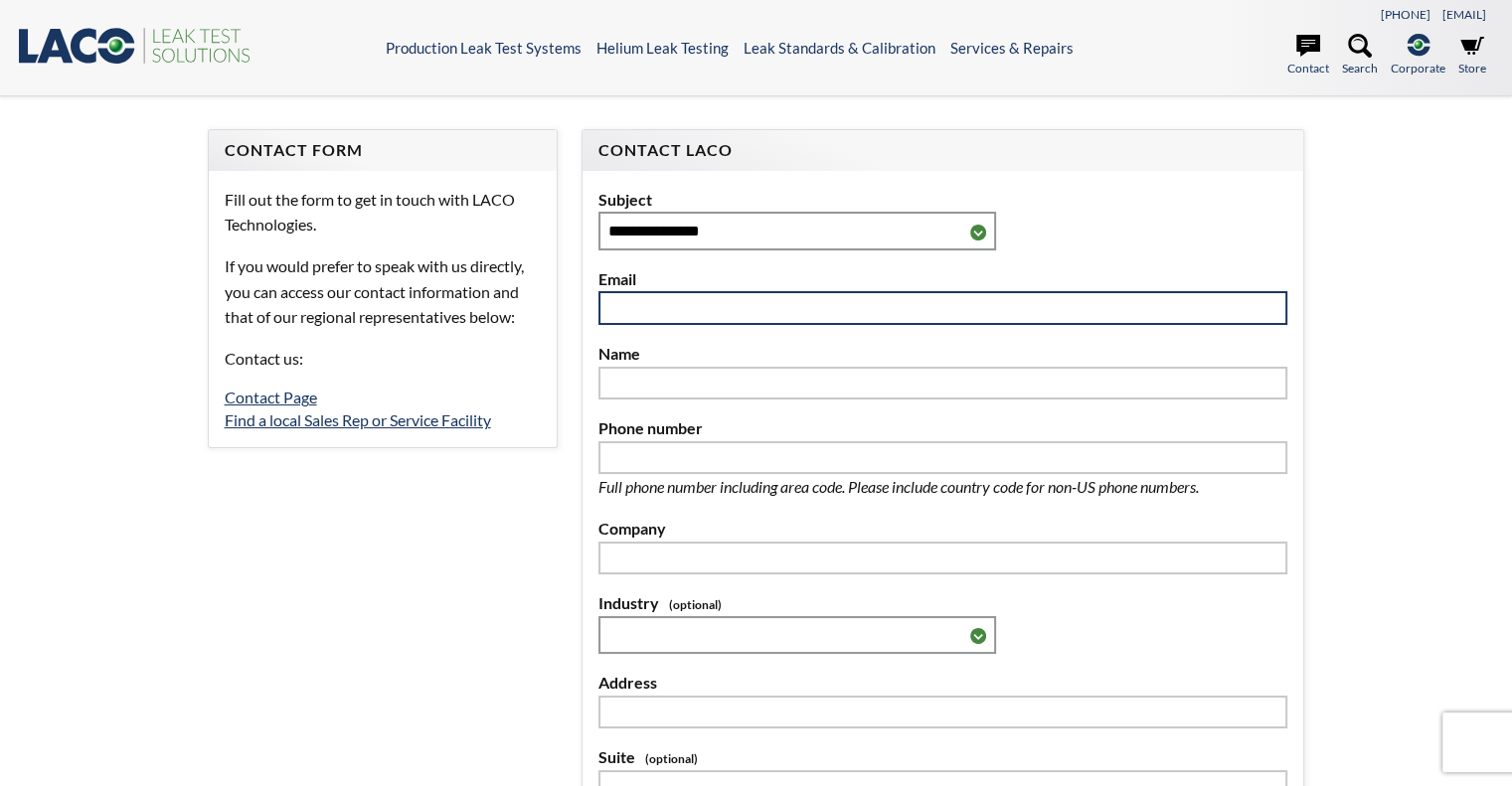 click at bounding box center [943, 308] 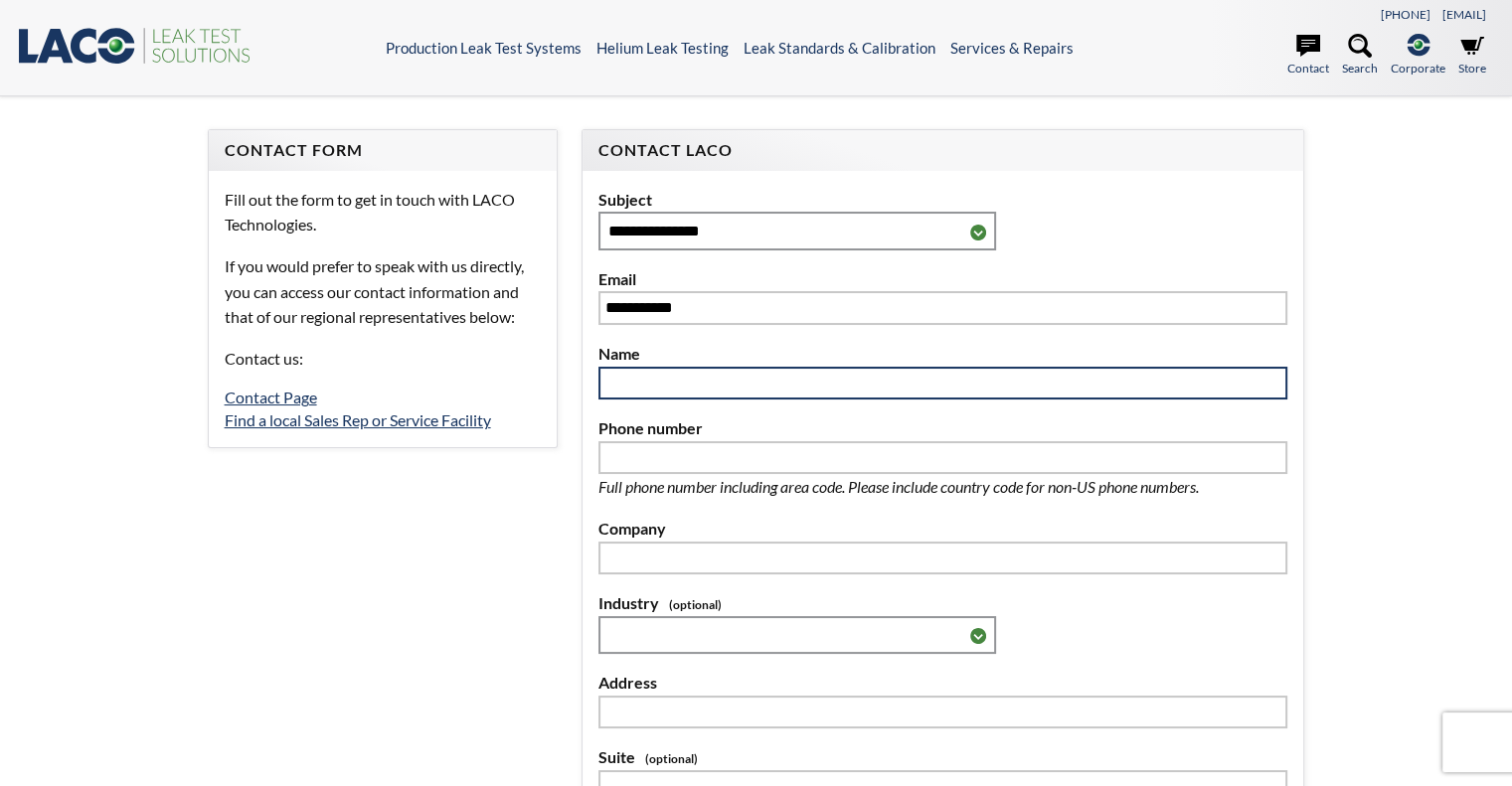 click at bounding box center (943, 384) 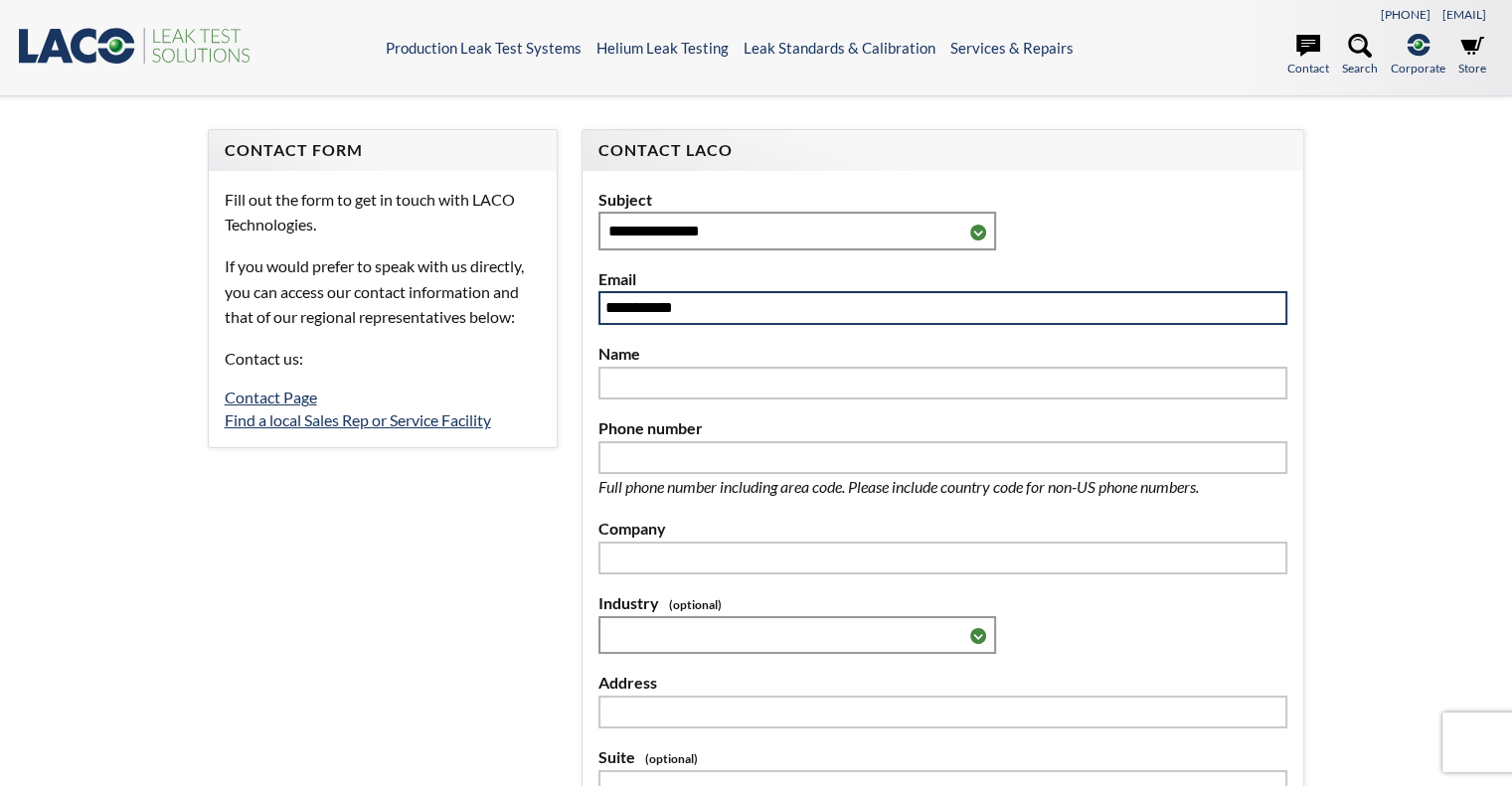 click on "**********" at bounding box center [943, 308] 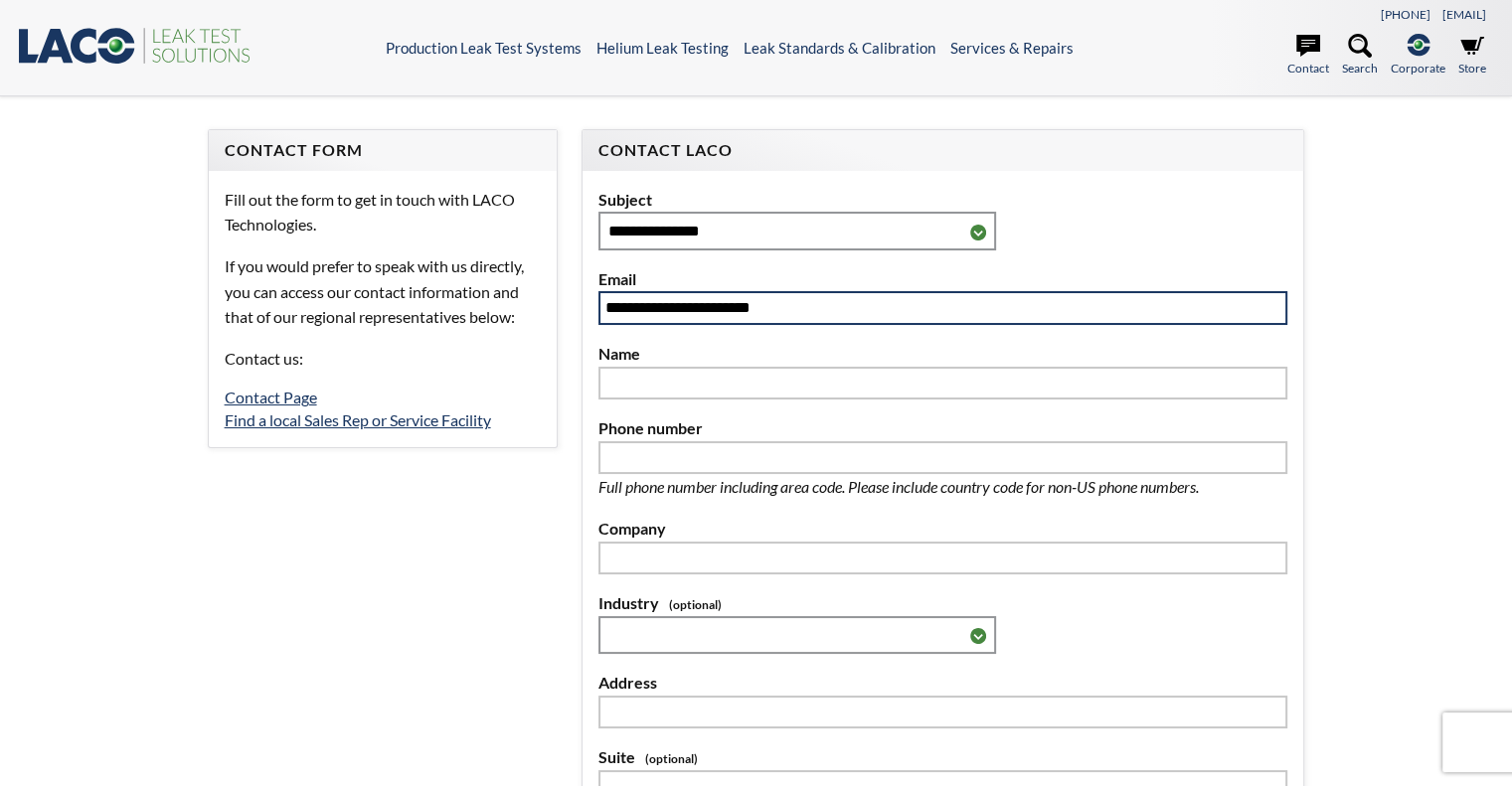 type on "**********" 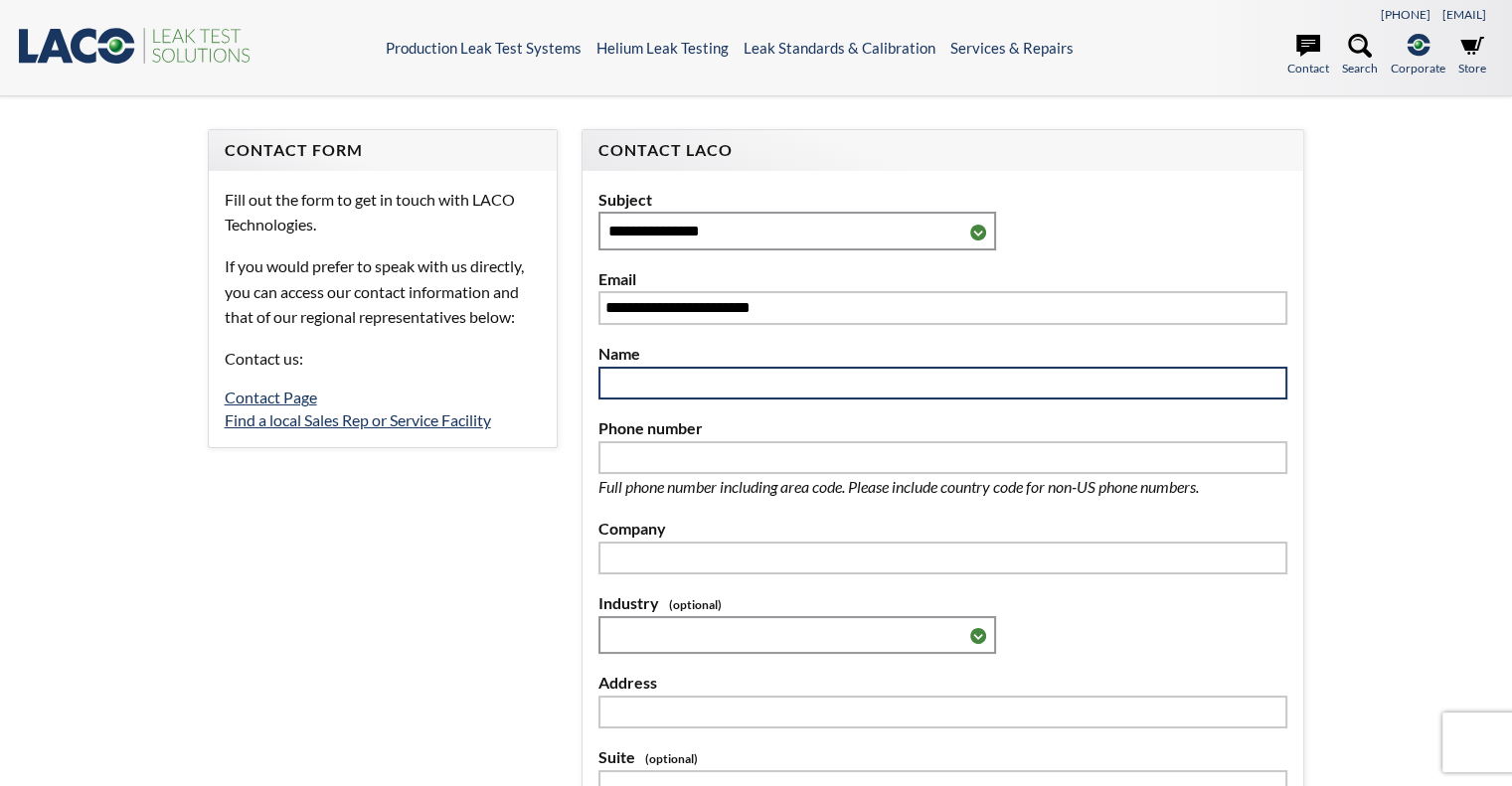 click at bounding box center (943, 384) 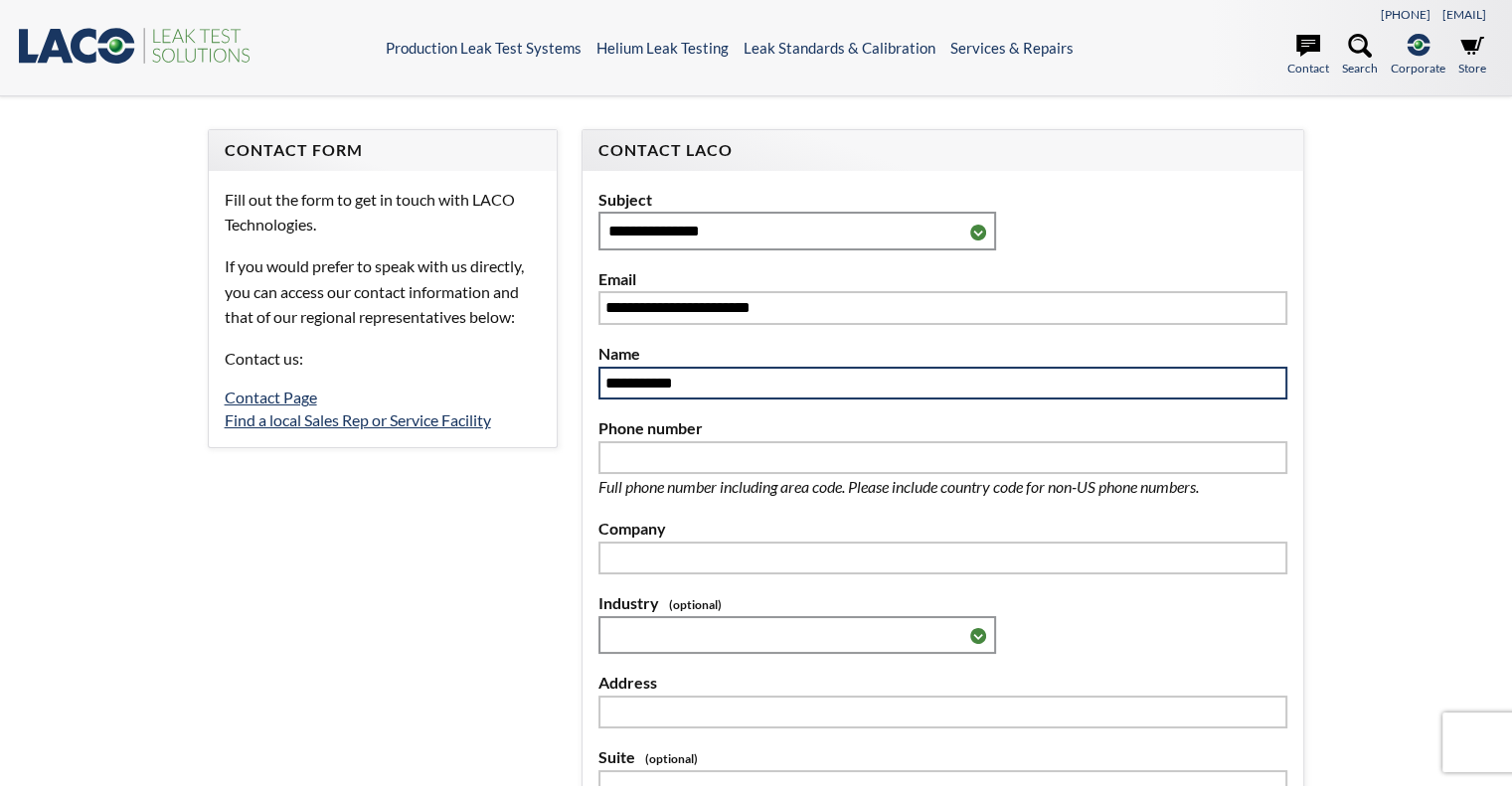 type on "**********" 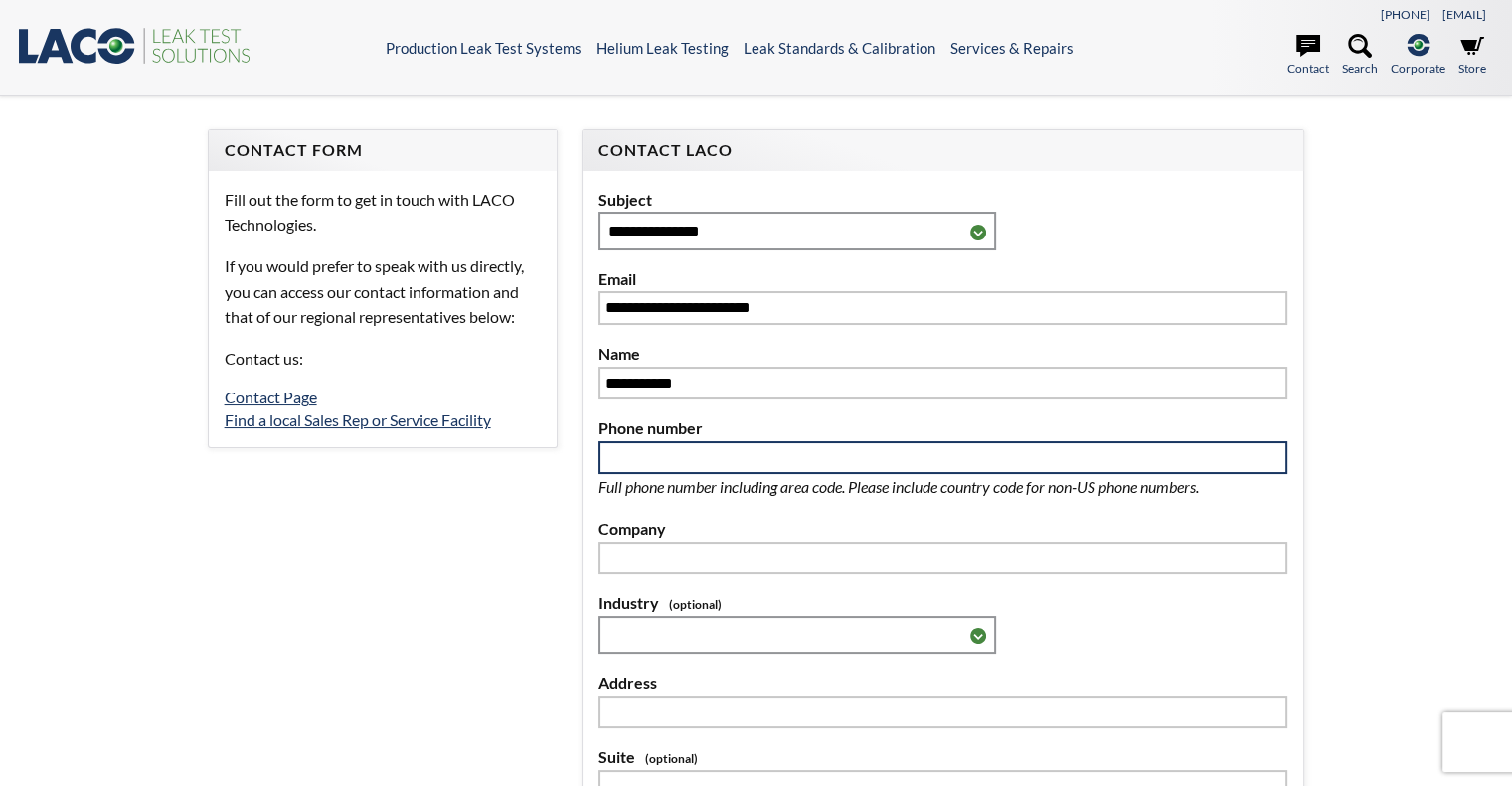 click at bounding box center (943, 458) 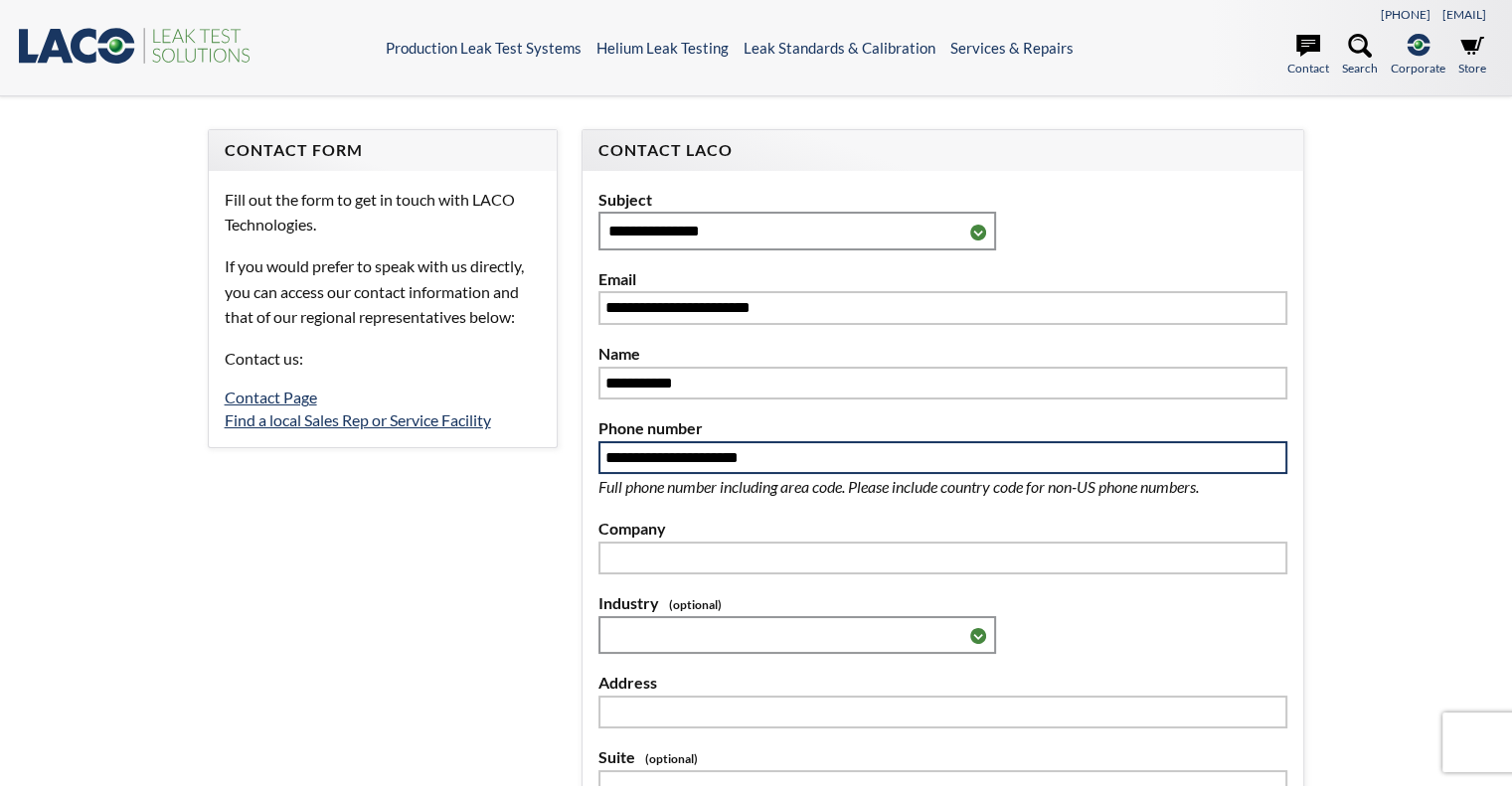 type on "**********" 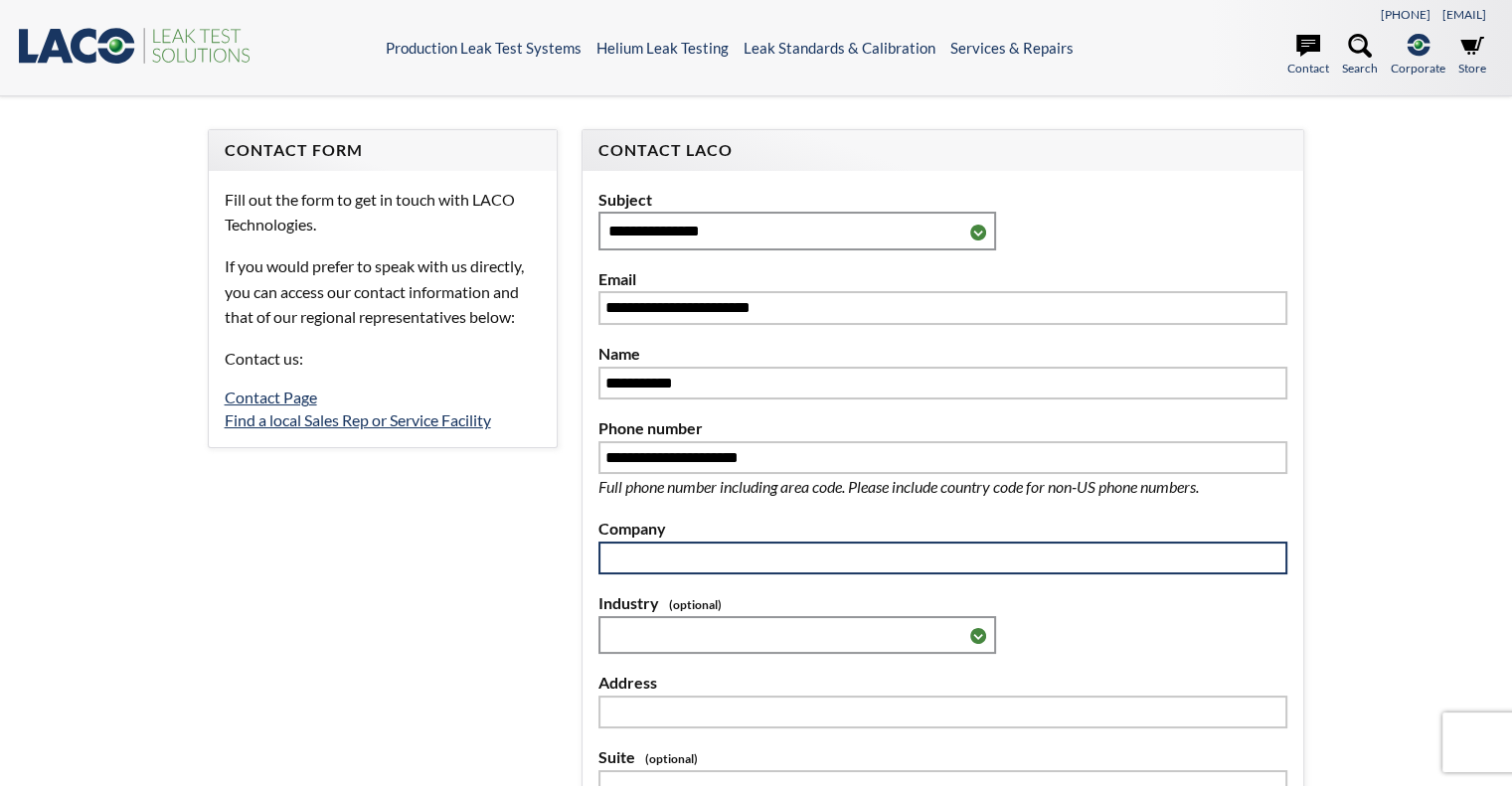 click at bounding box center [943, 558] 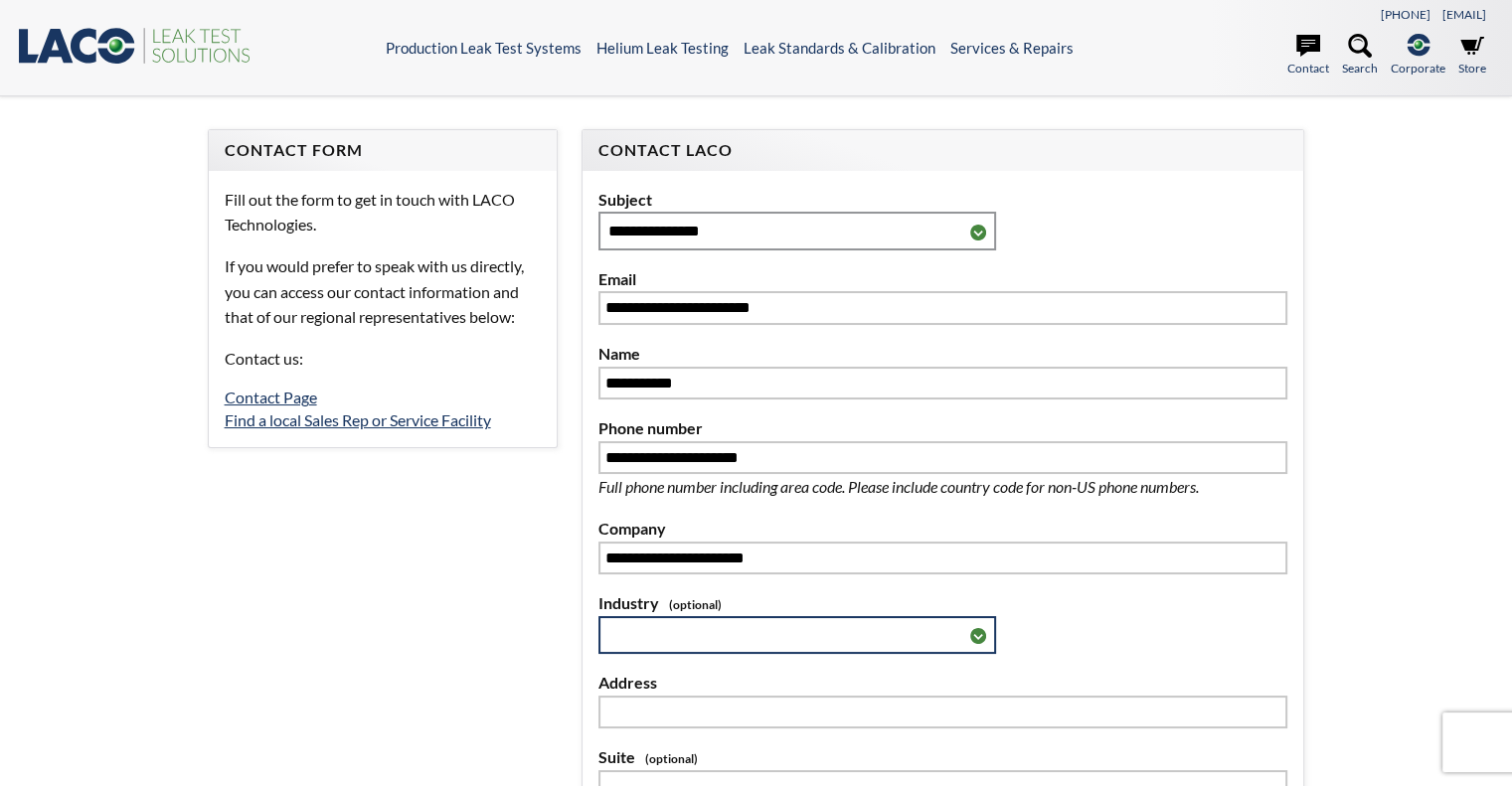 click on "**********" at bounding box center (797, 635) 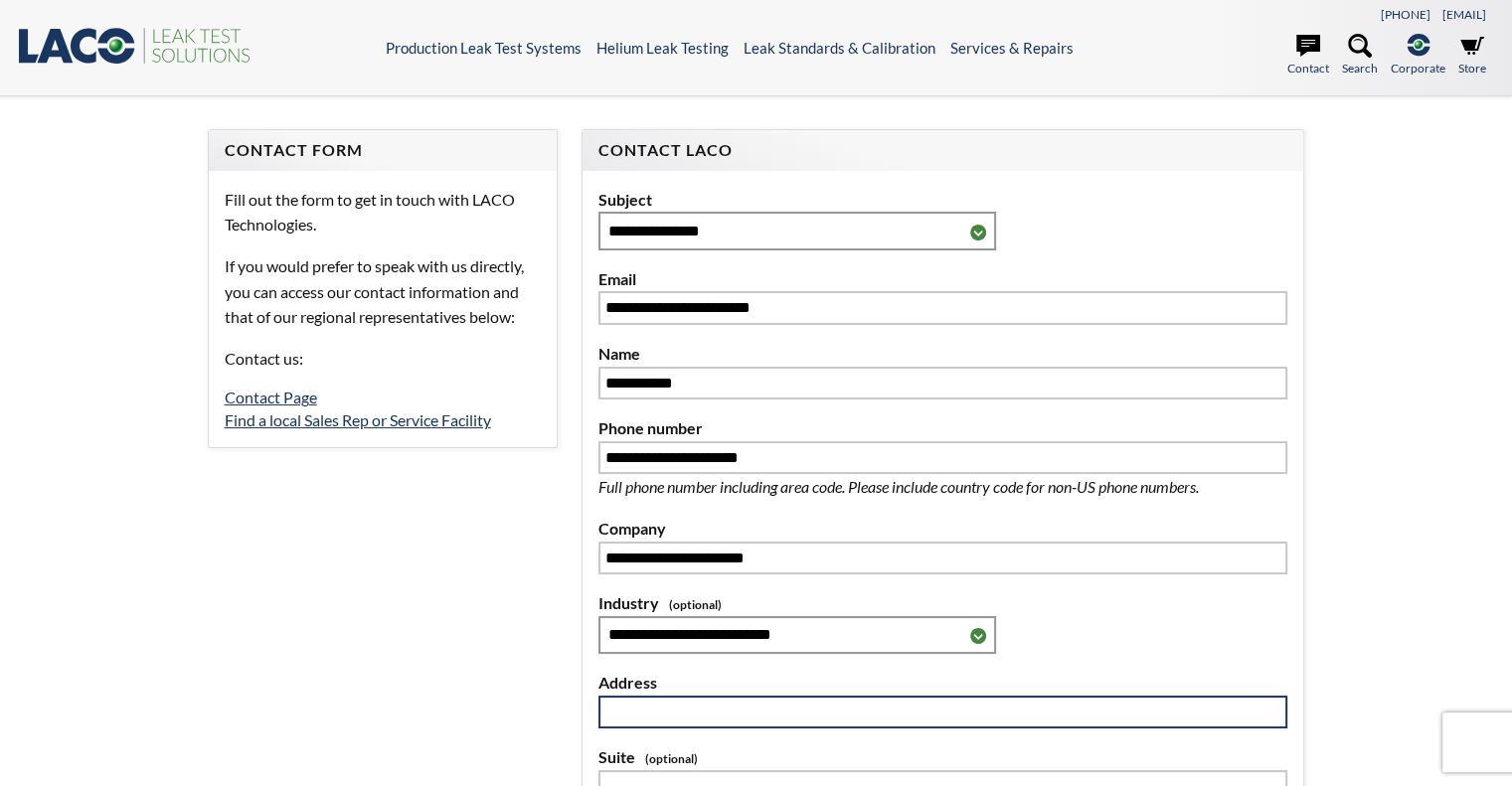 click at bounding box center (943, 712) 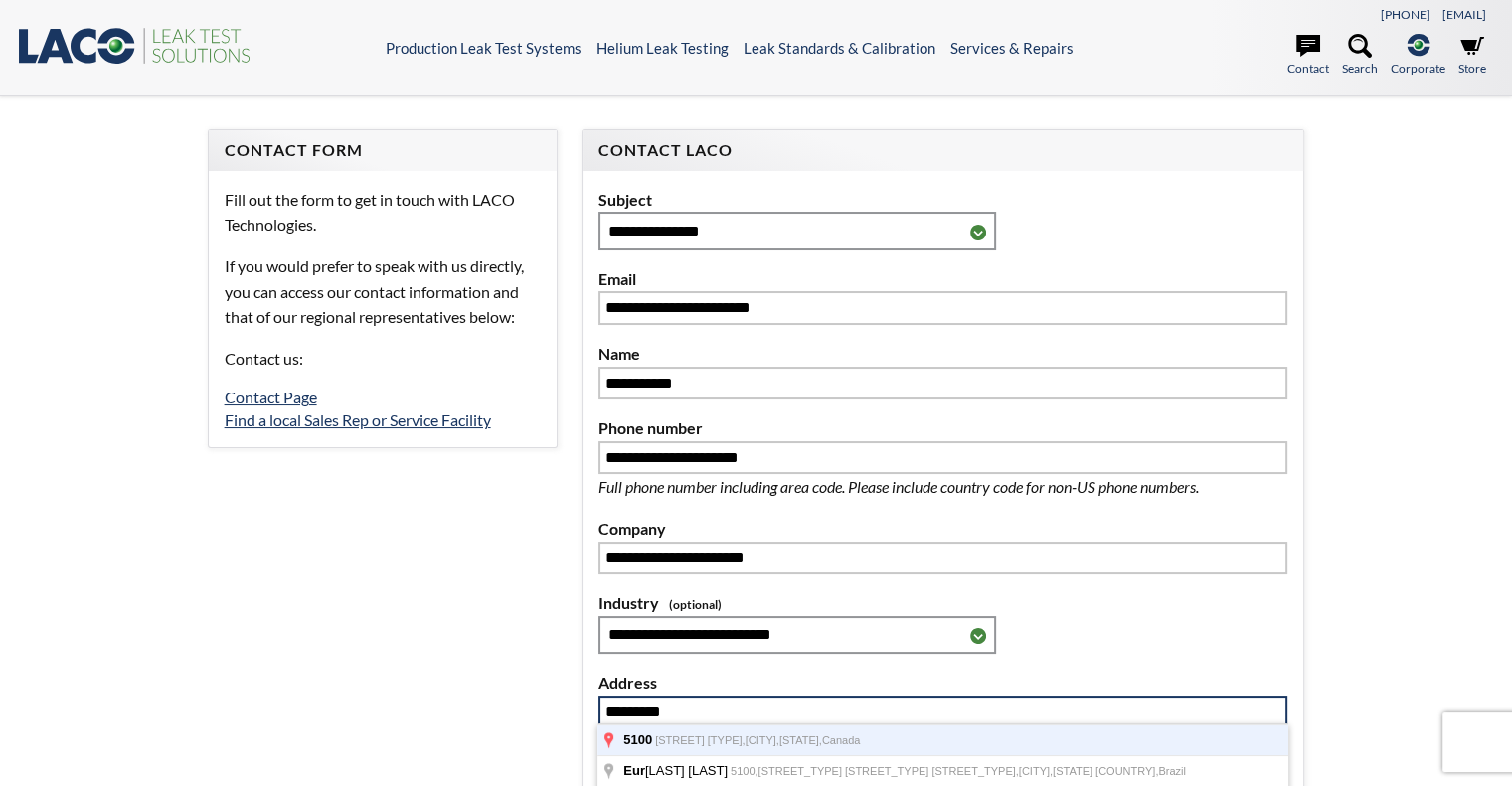 click on "Canada" at bounding box center [841, 740] 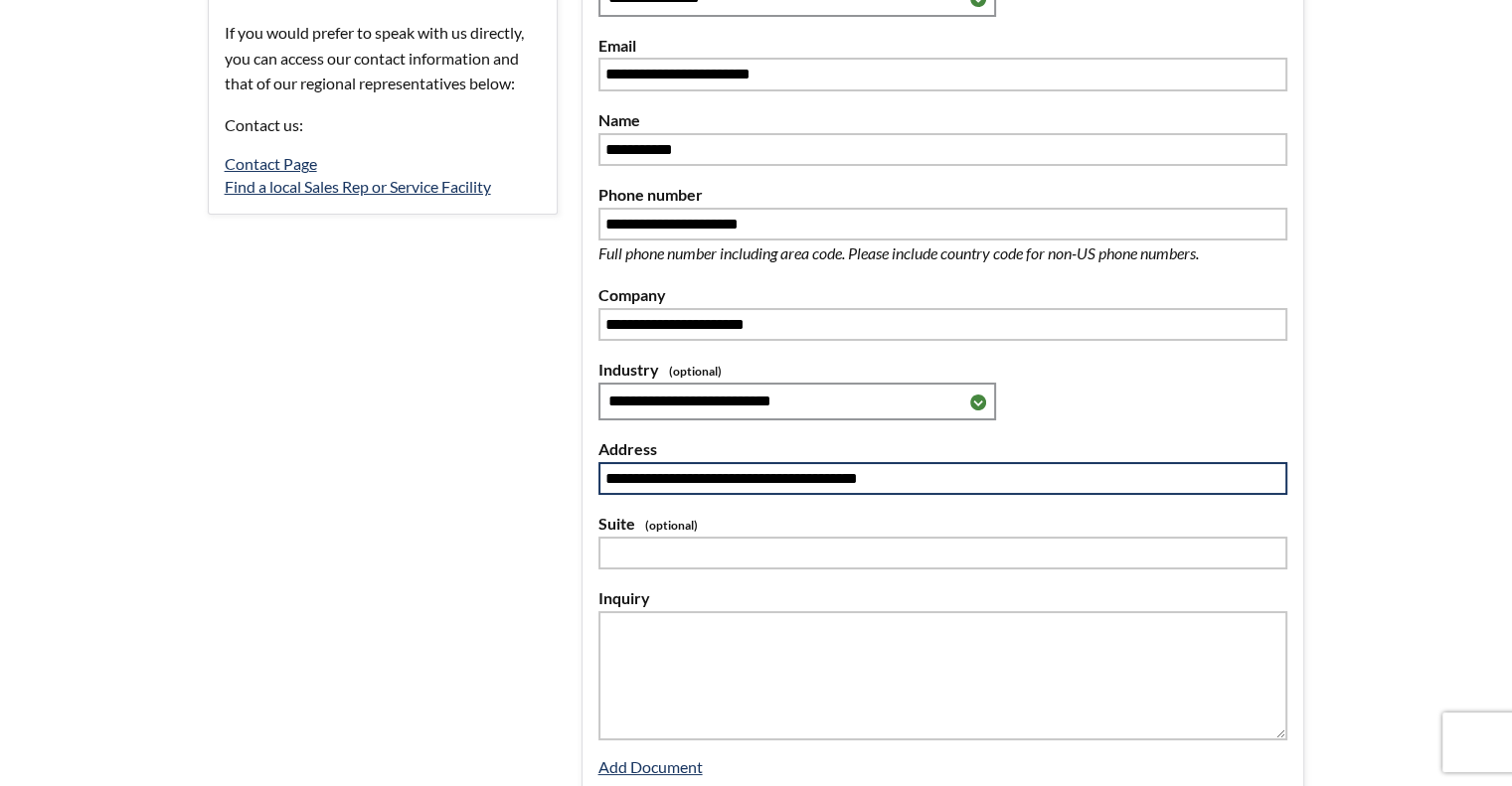 scroll, scrollTop: 298, scrollLeft: 0, axis: vertical 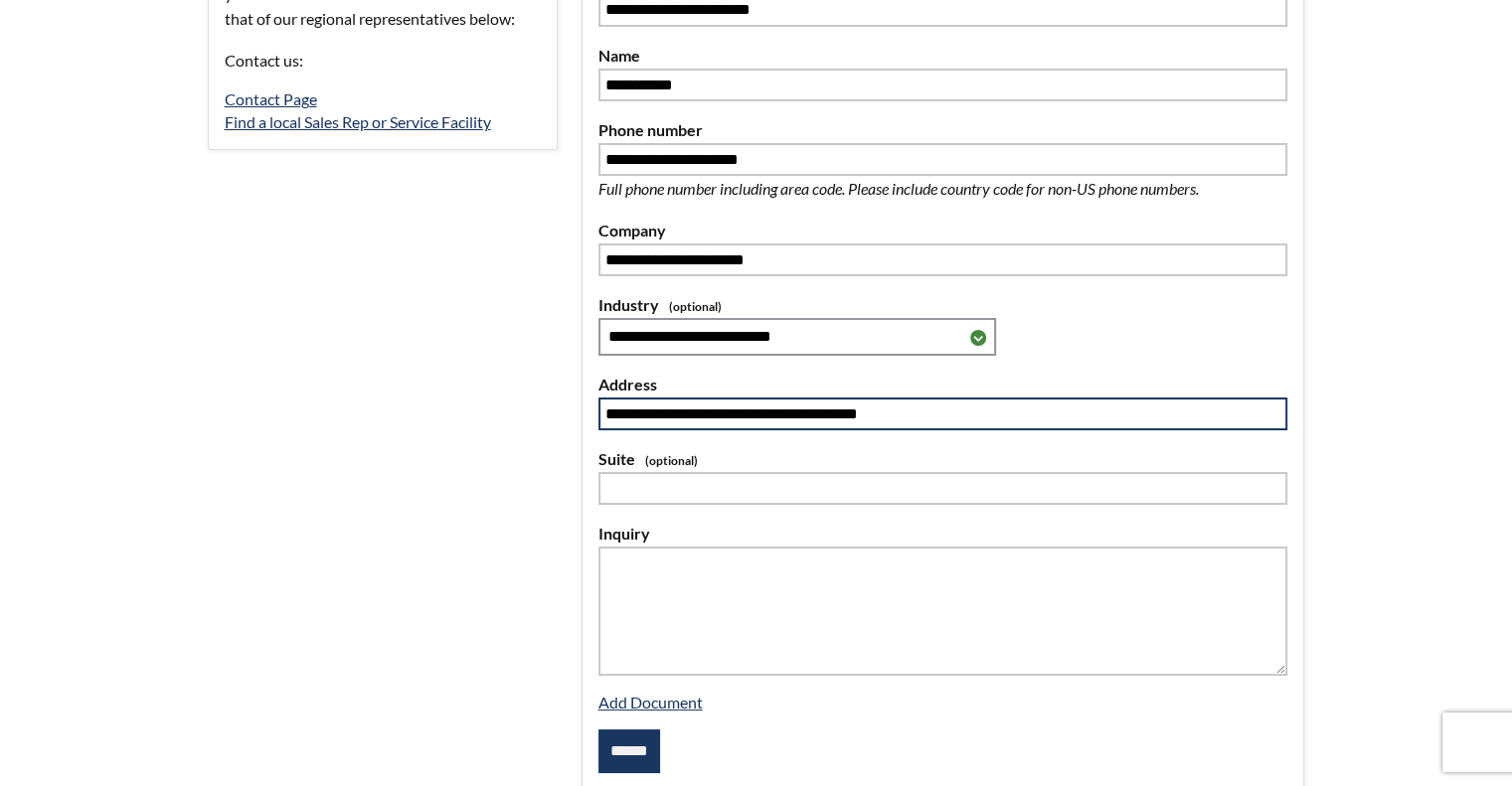 click on "**********" at bounding box center [943, 414] 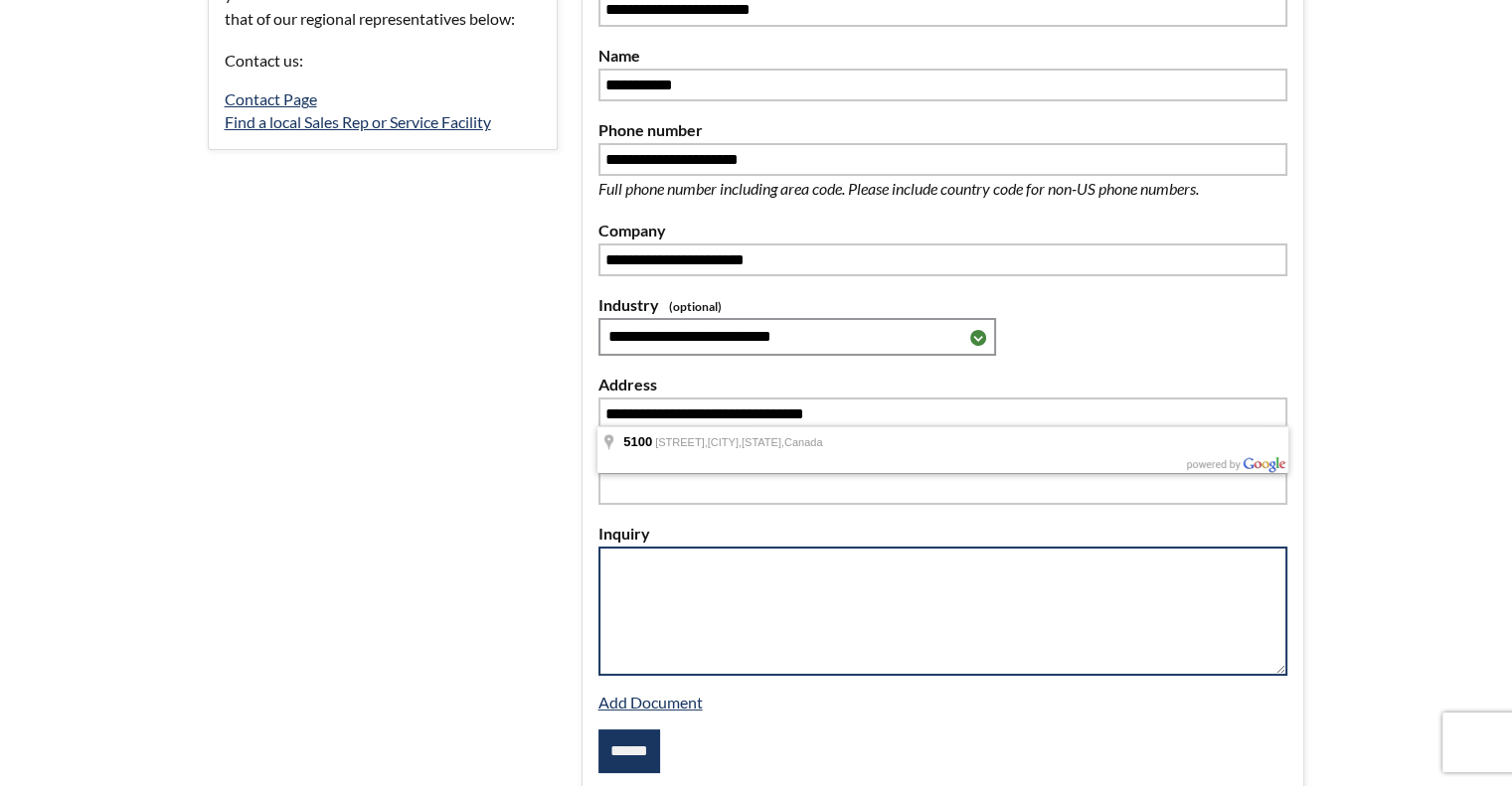 type on "**********" 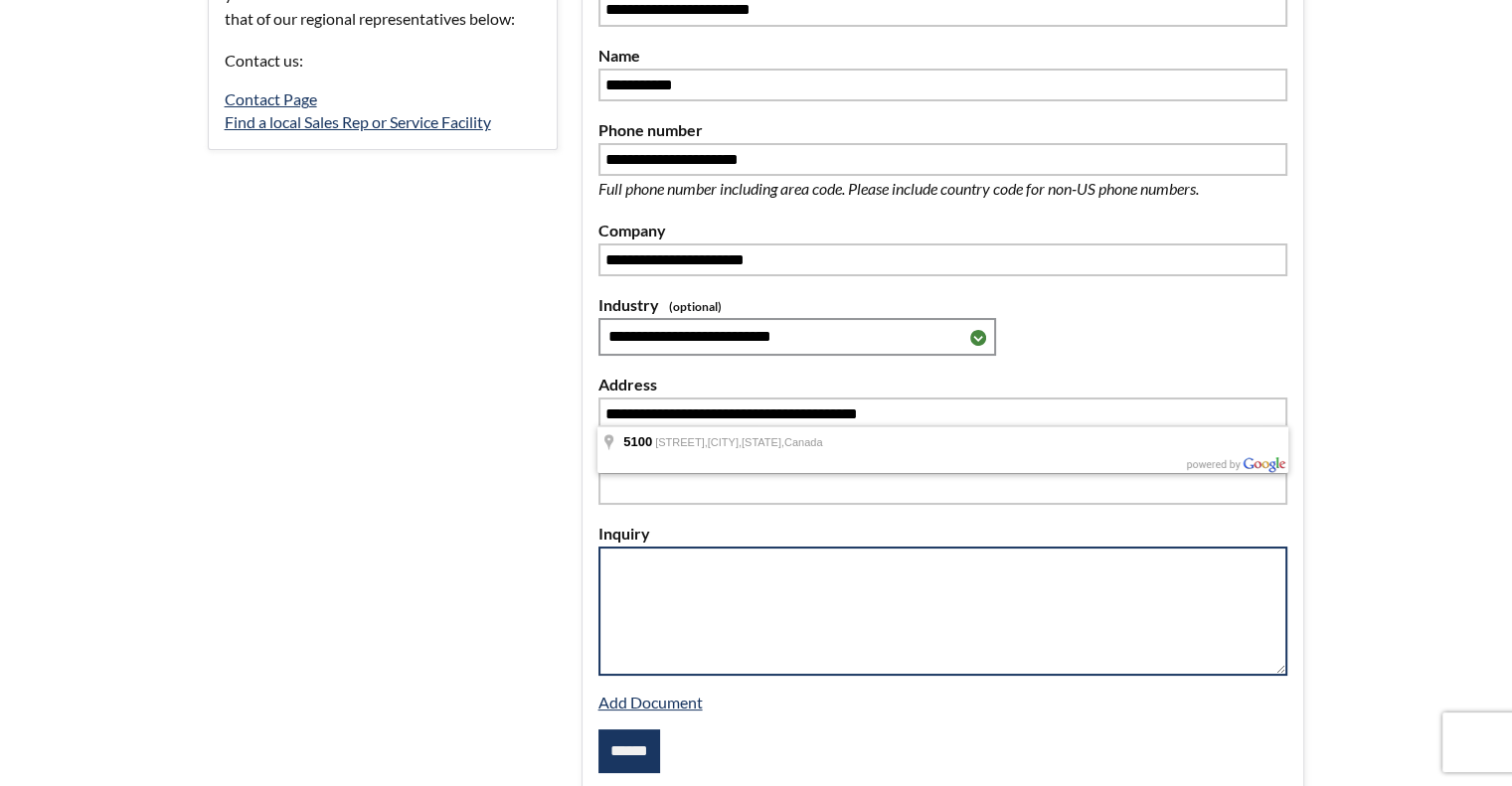 click at bounding box center [943, 611] 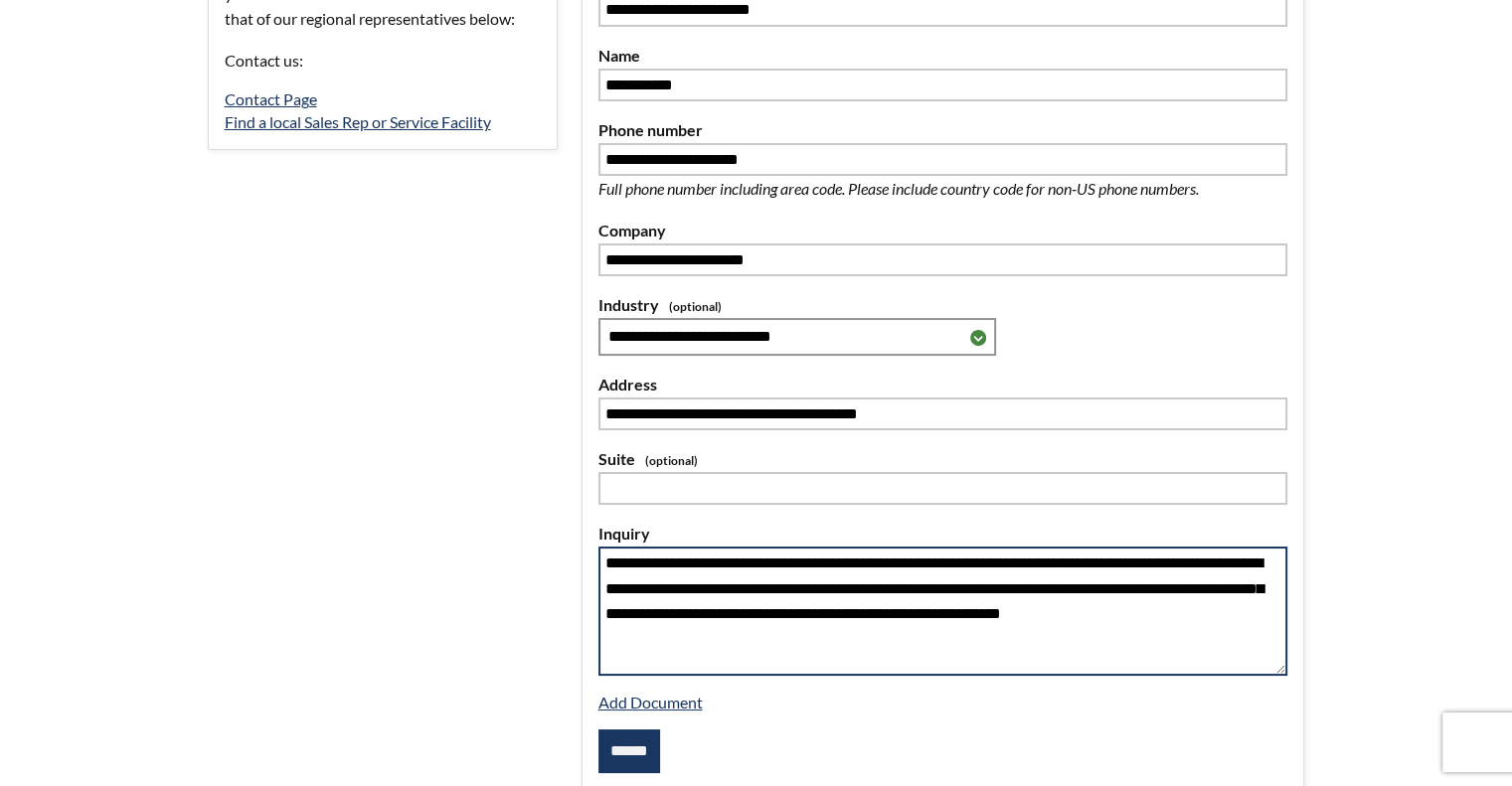 click on "**********" at bounding box center [943, 611] 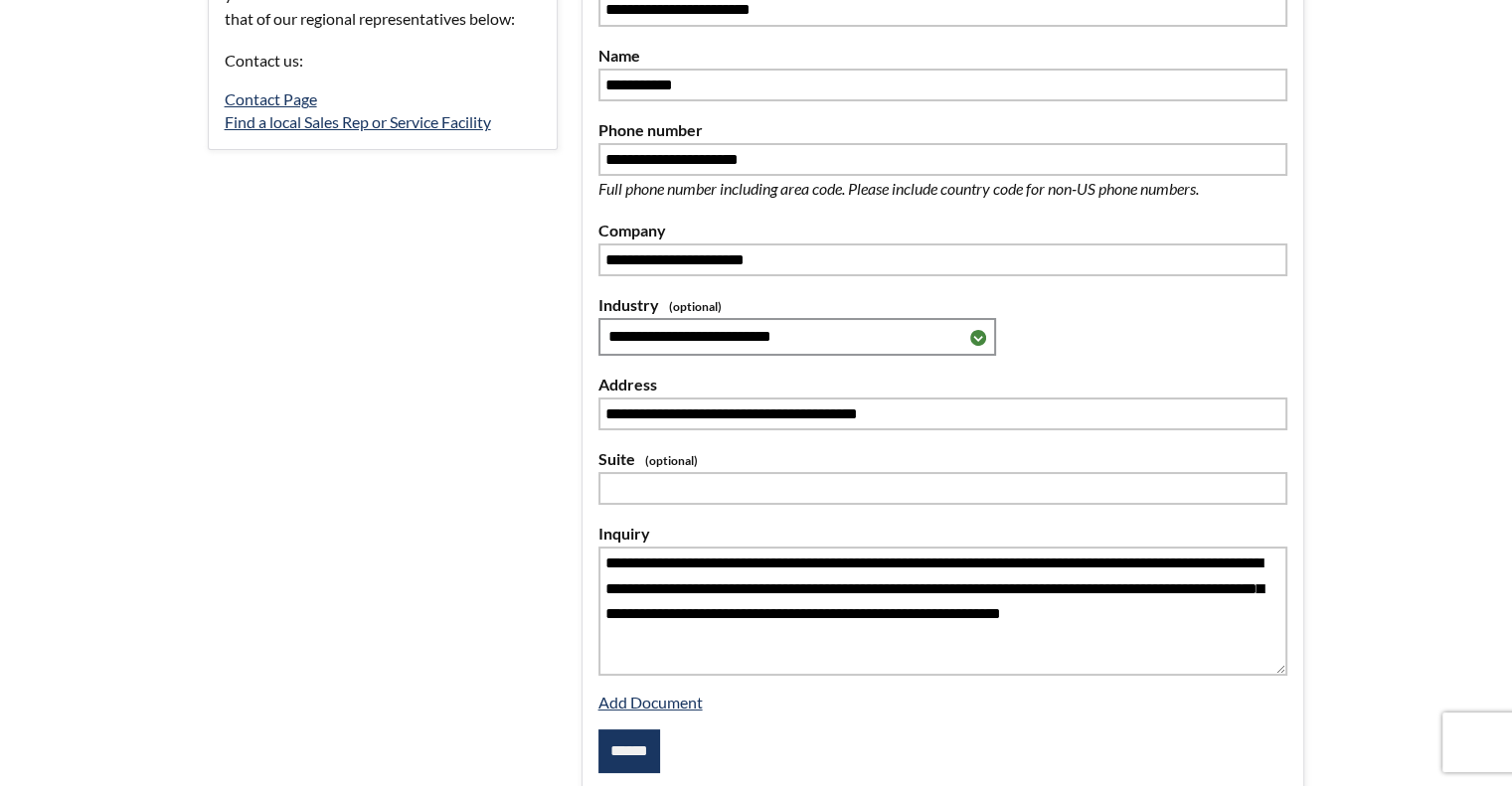 click on "******" at bounding box center [629, 751] 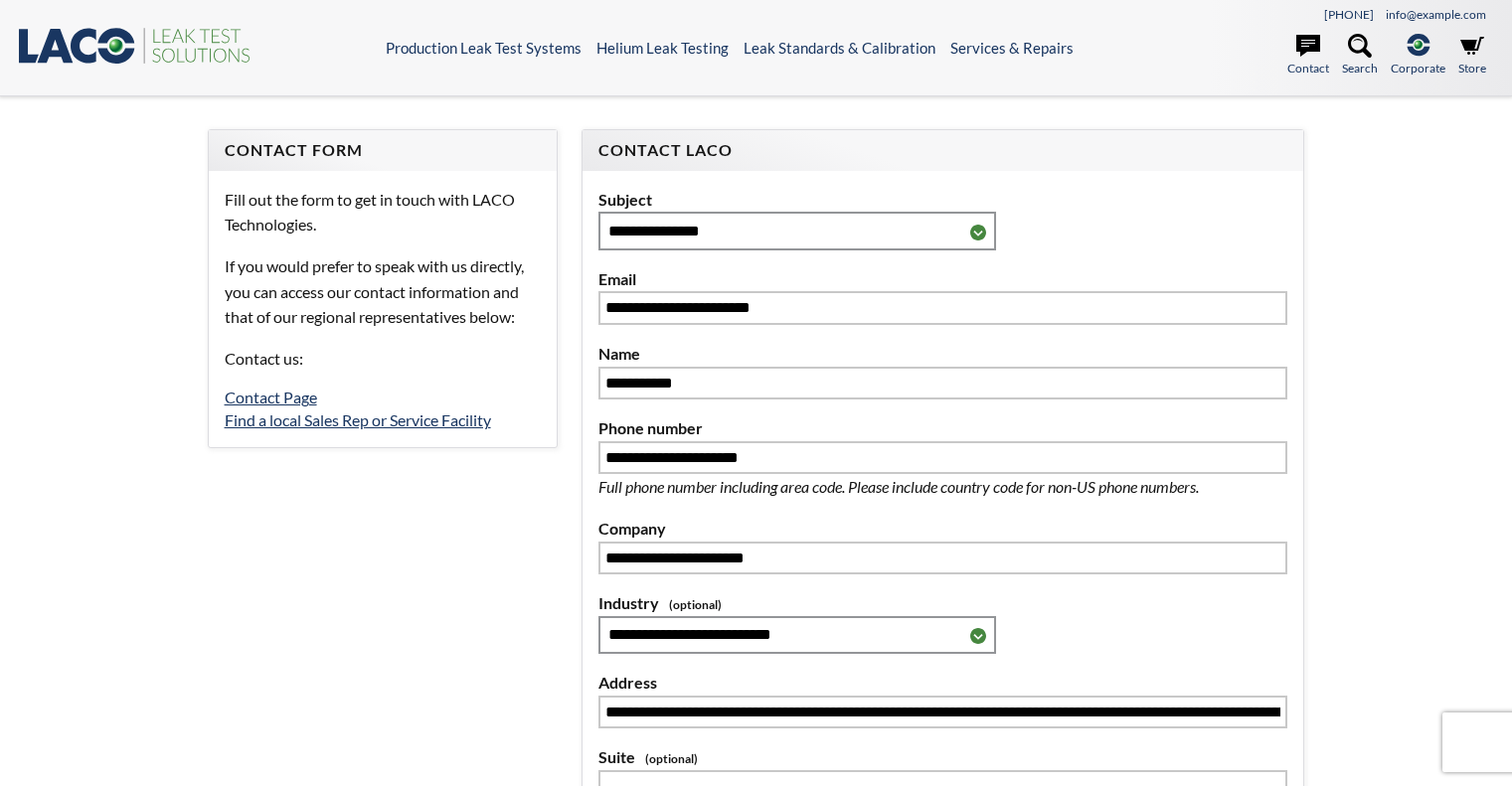 scroll, scrollTop: 0, scrollLeft: 0, axis: both 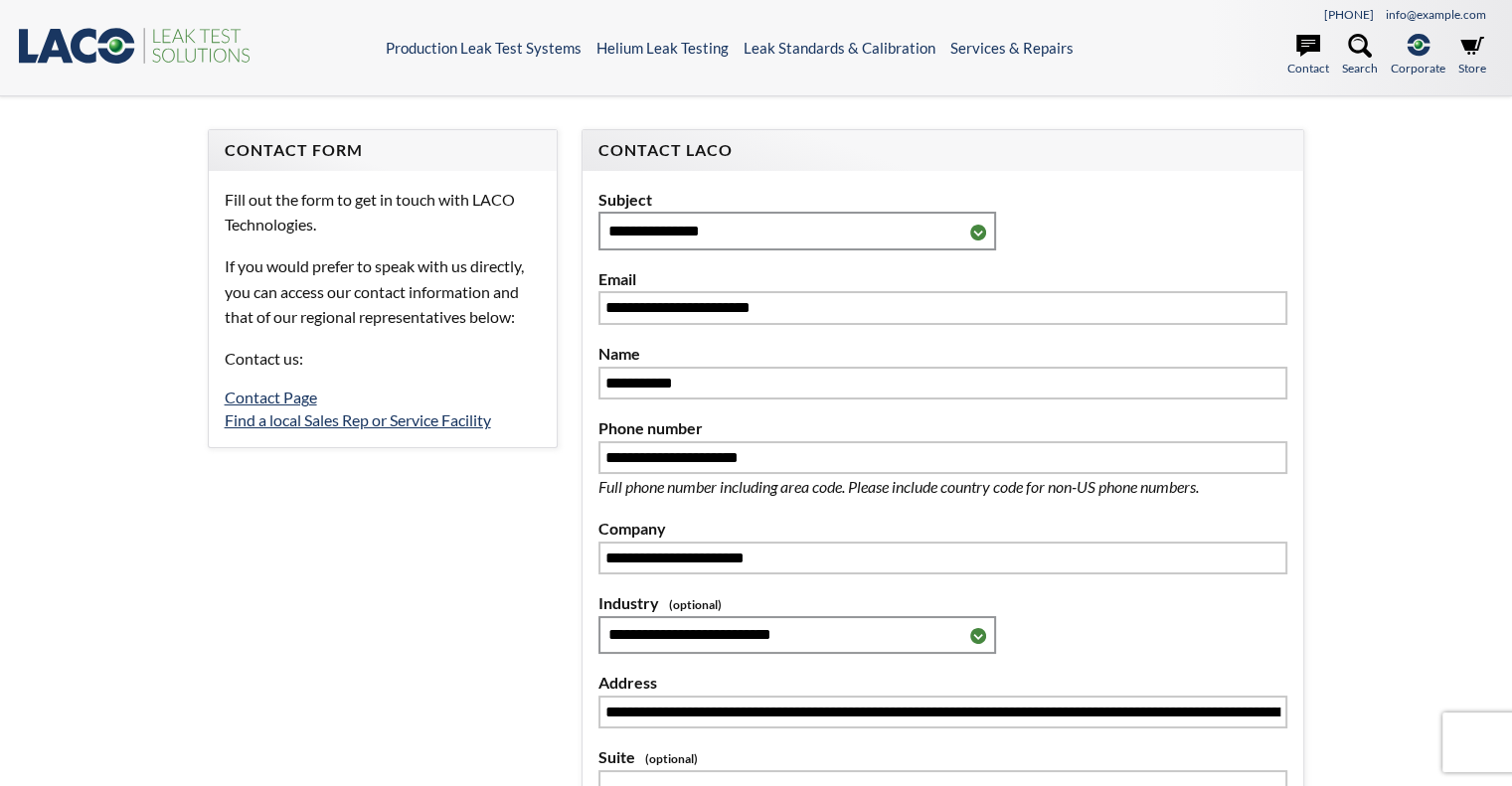 select 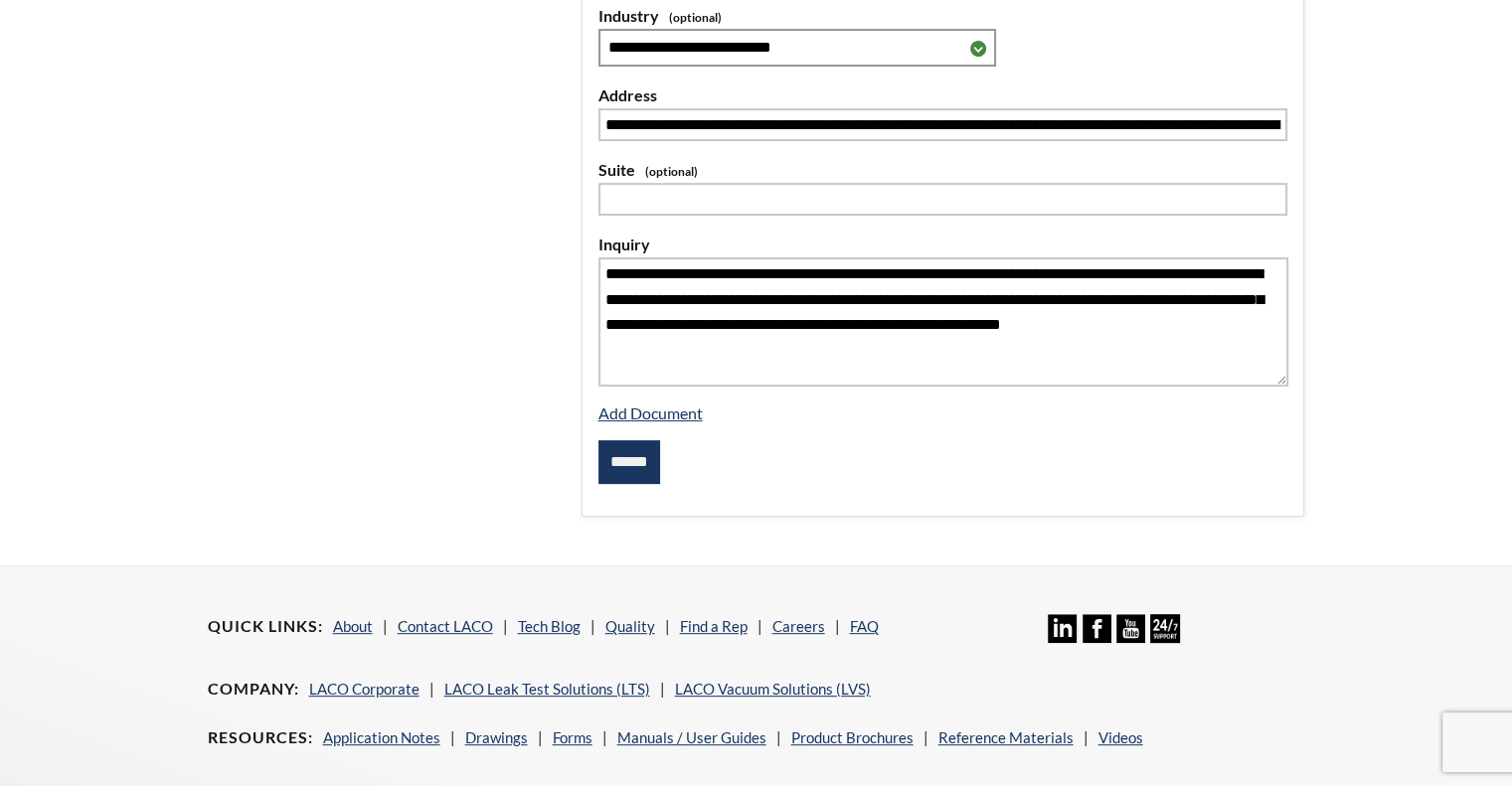 scroll, scrollTop: 596, scrollLeft: 0, axis: vertical 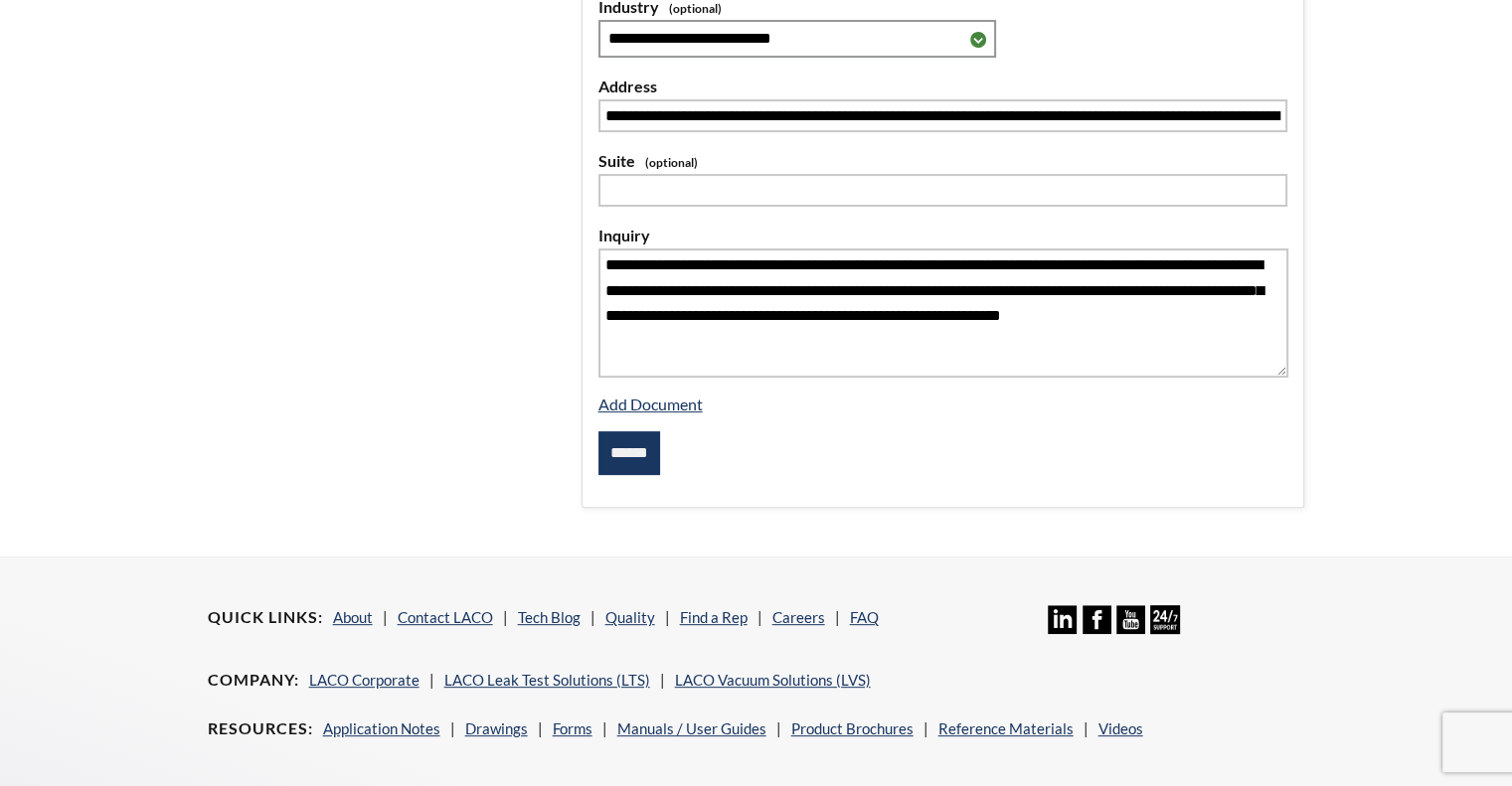 click on "******" at bounding box center (629, 453) 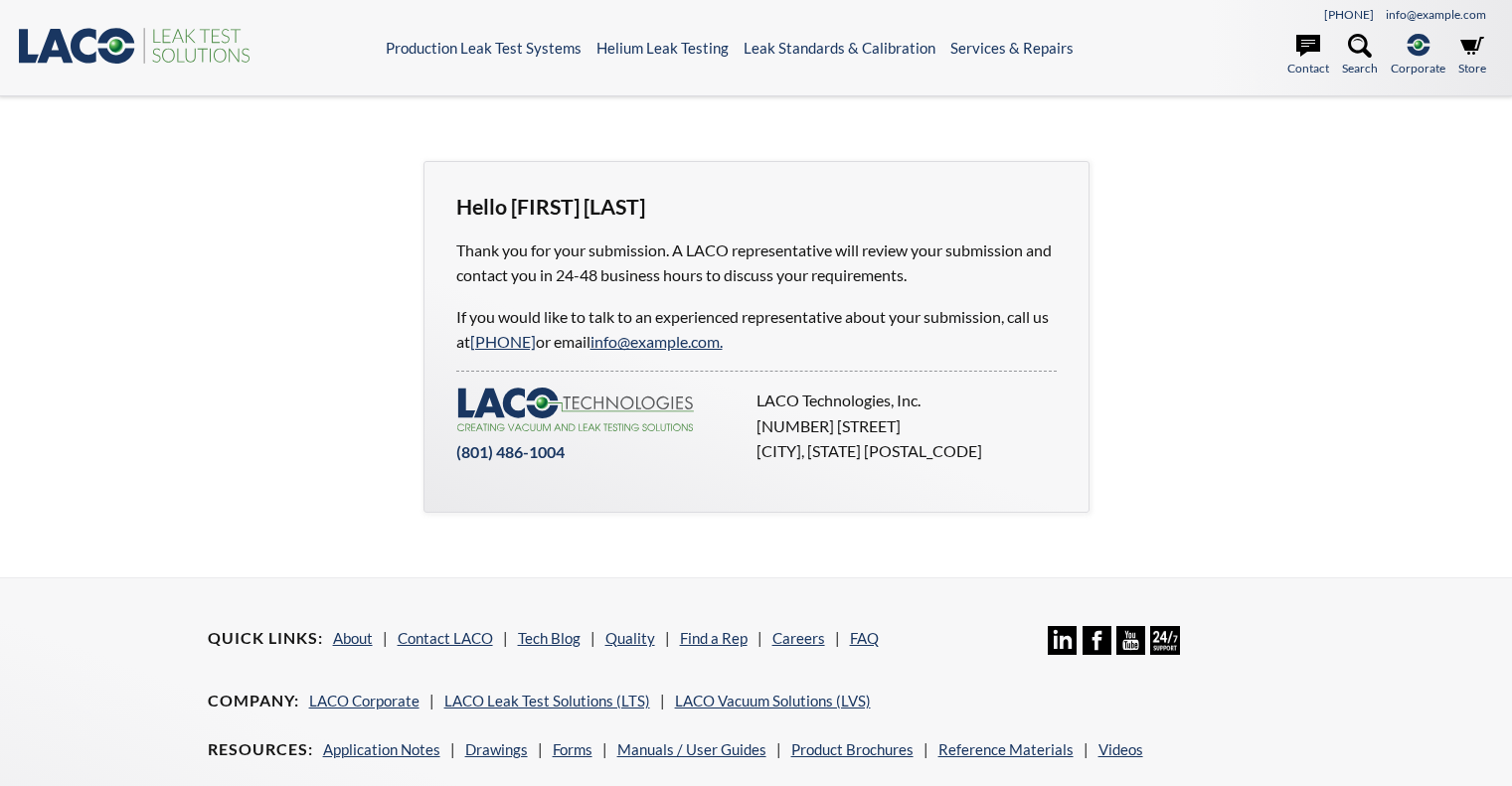 scroll, scrollTop: 0, scrollLeft: 0, axis: both 